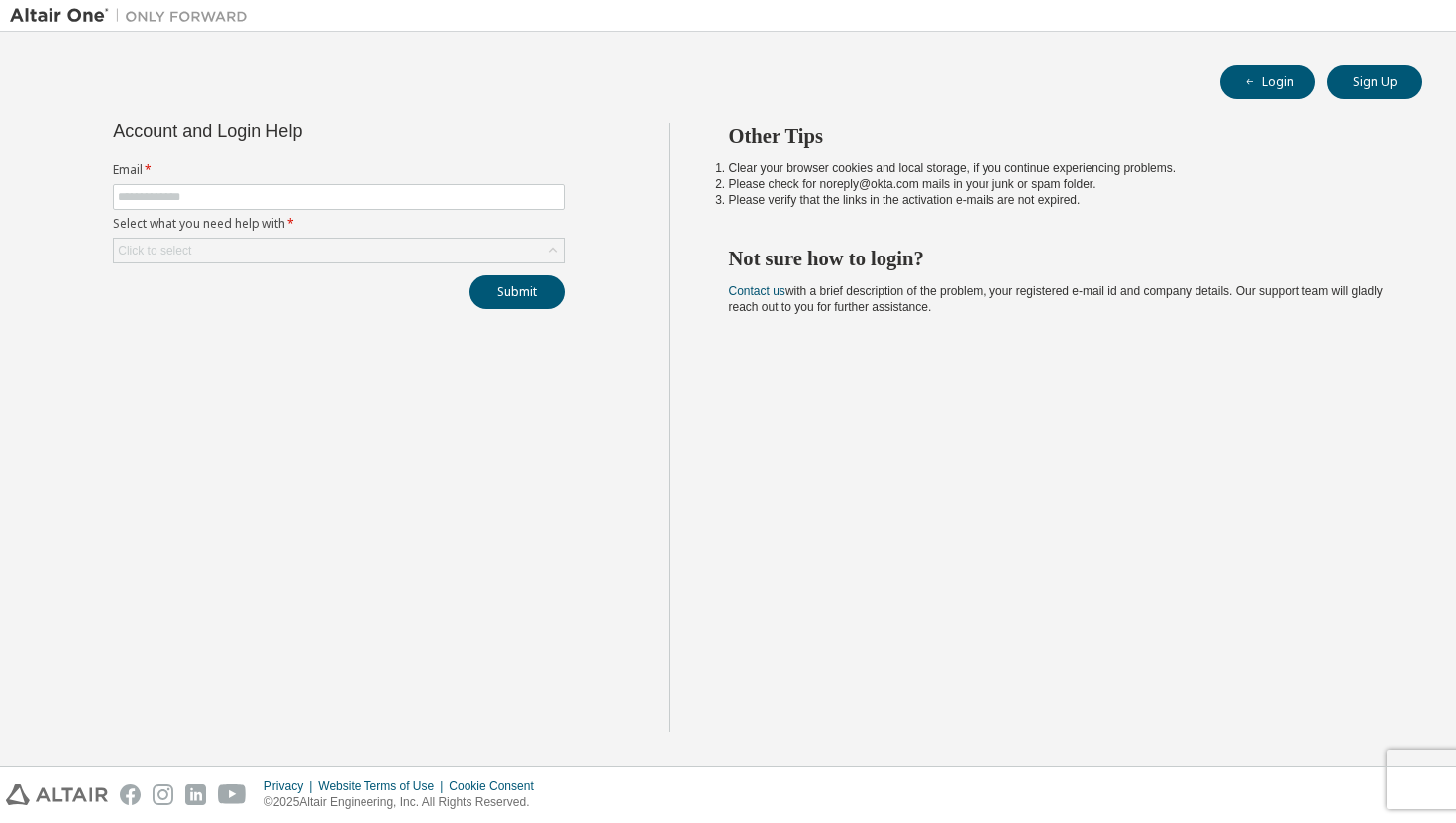 scroll, scrollTop: 0, scrollLeft: 0, axis: both 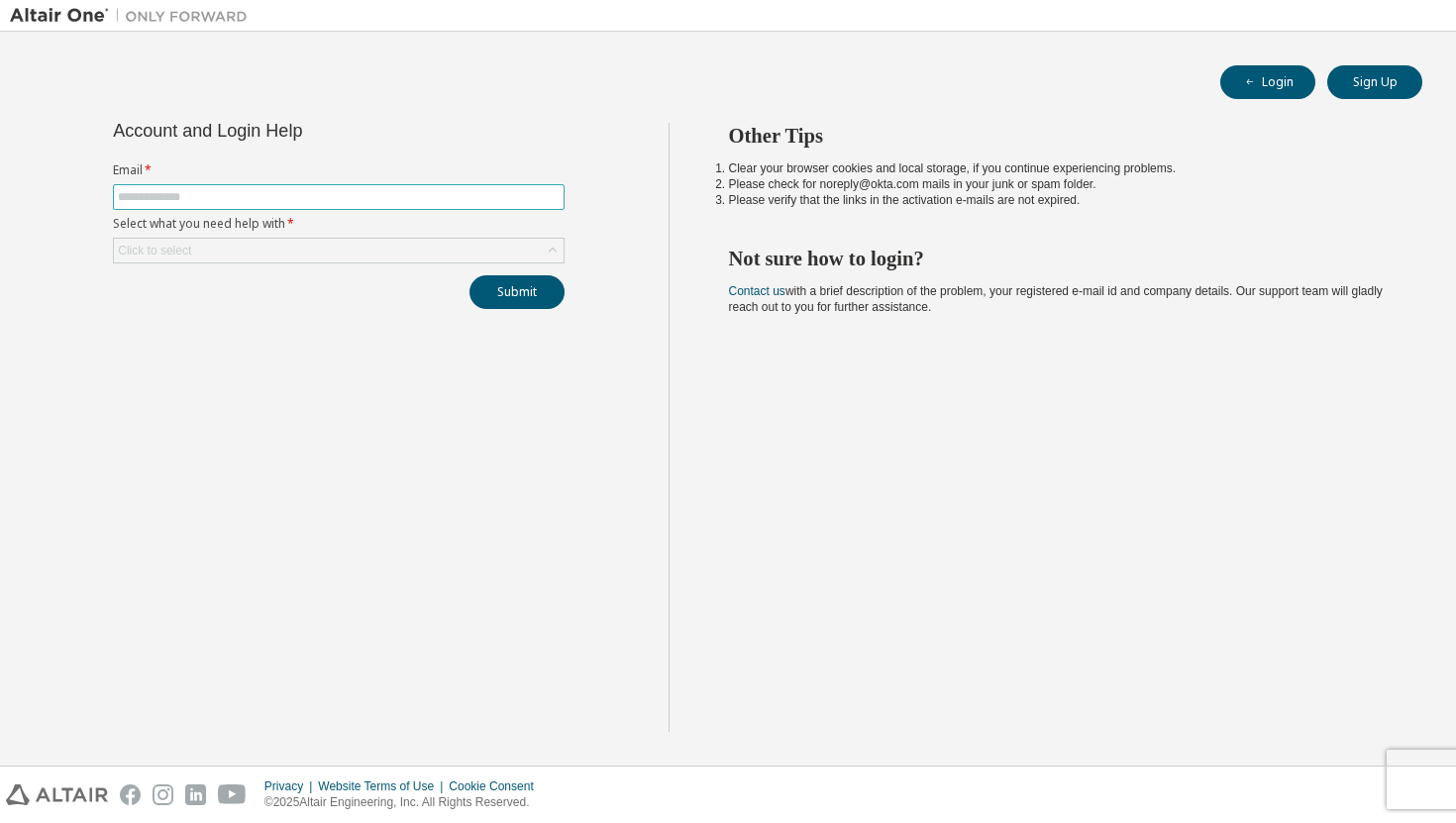 click at bounding box center (339, 197) 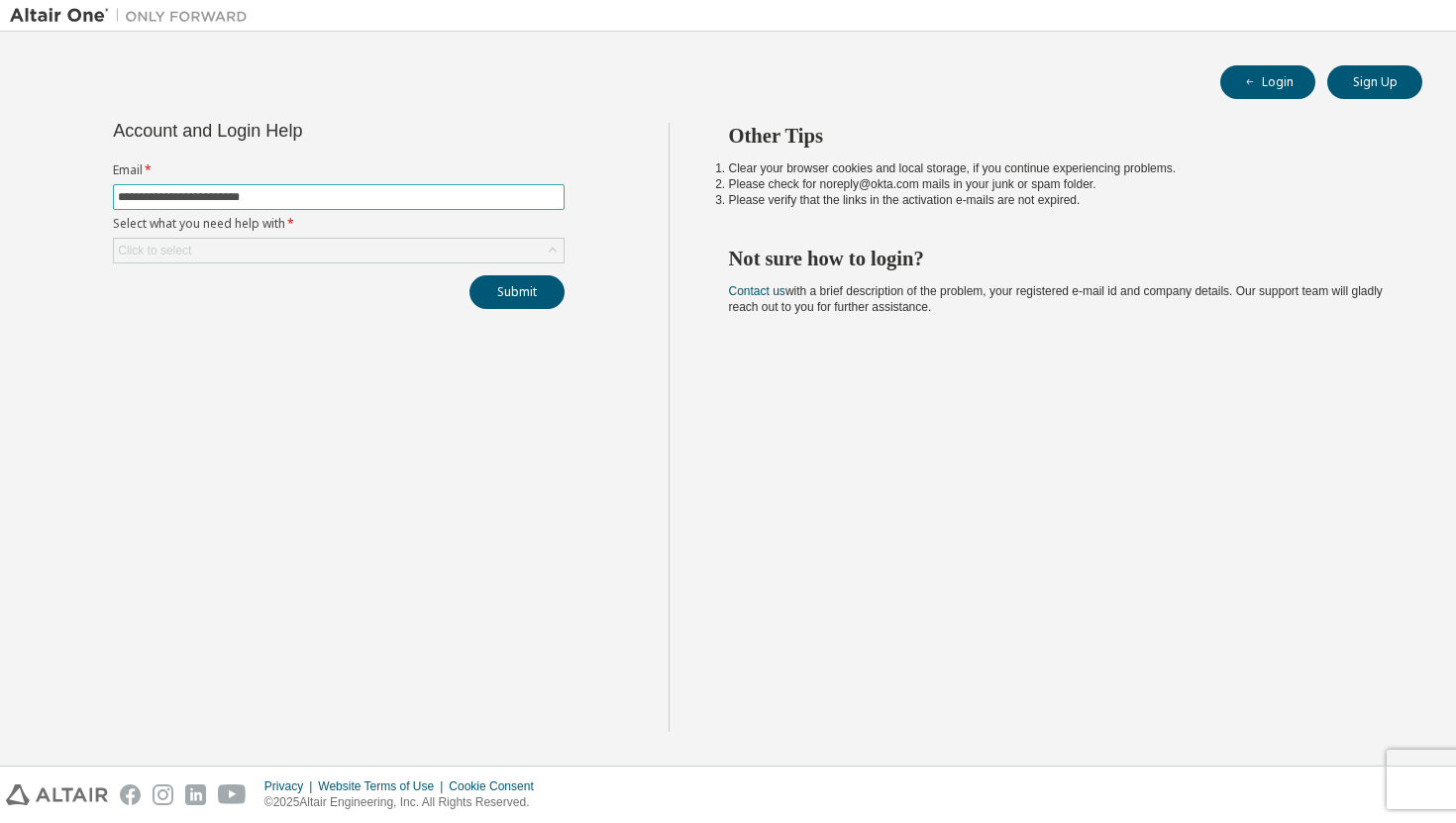 click on "**********" at bounding box center (339, 197) 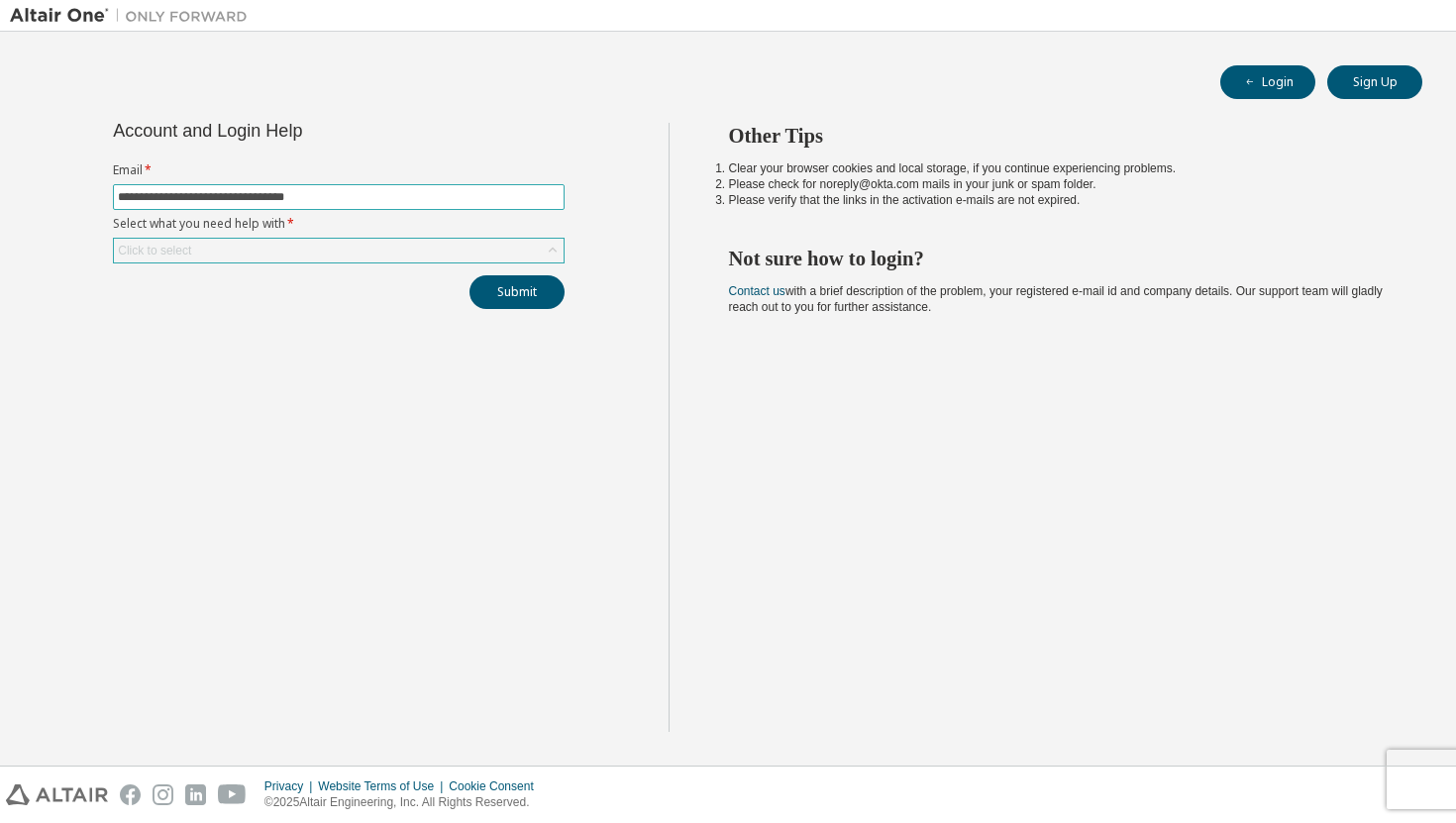 type on "**********" 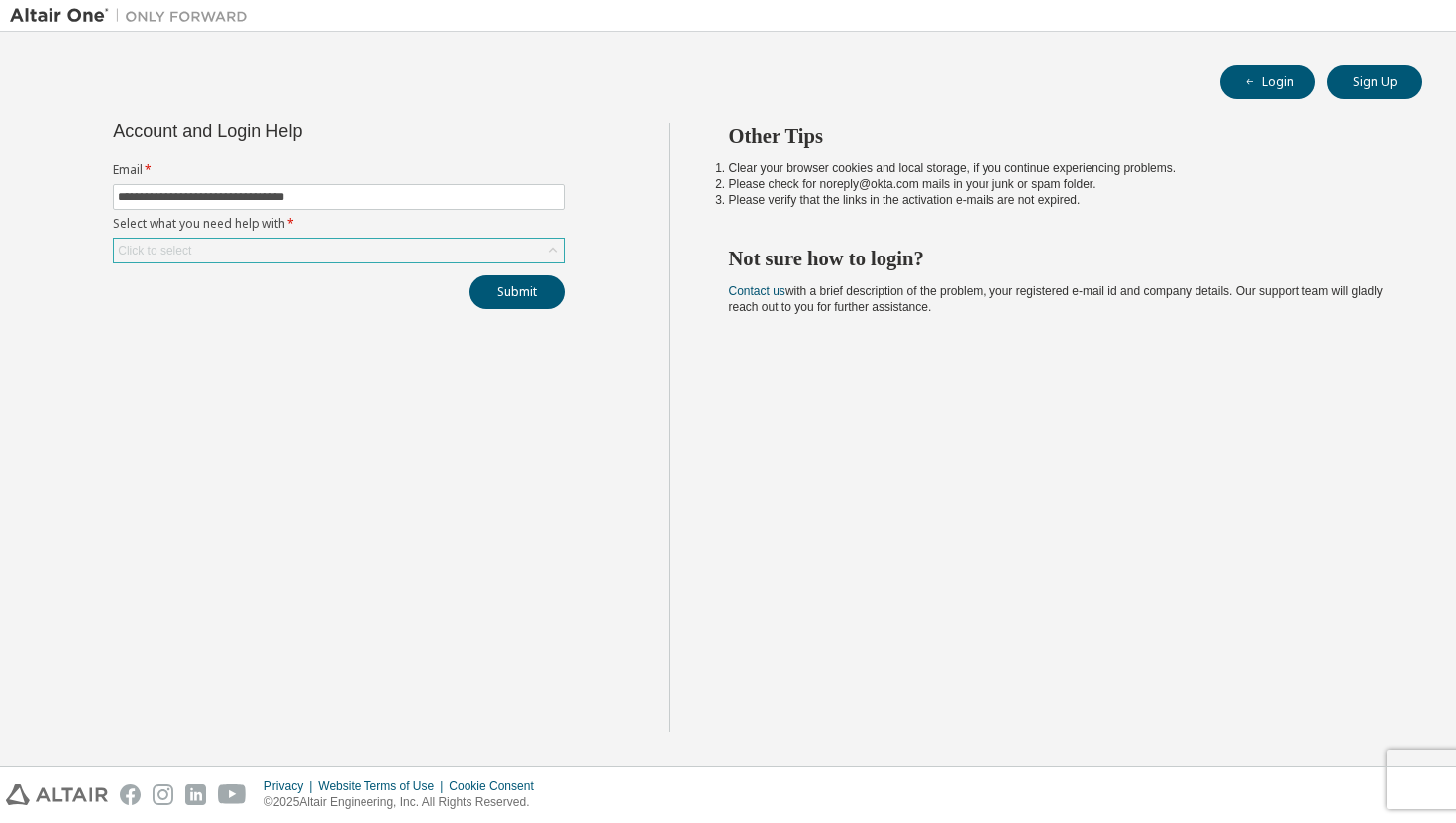 click on "Click to select" at bounding box center [339, 251] 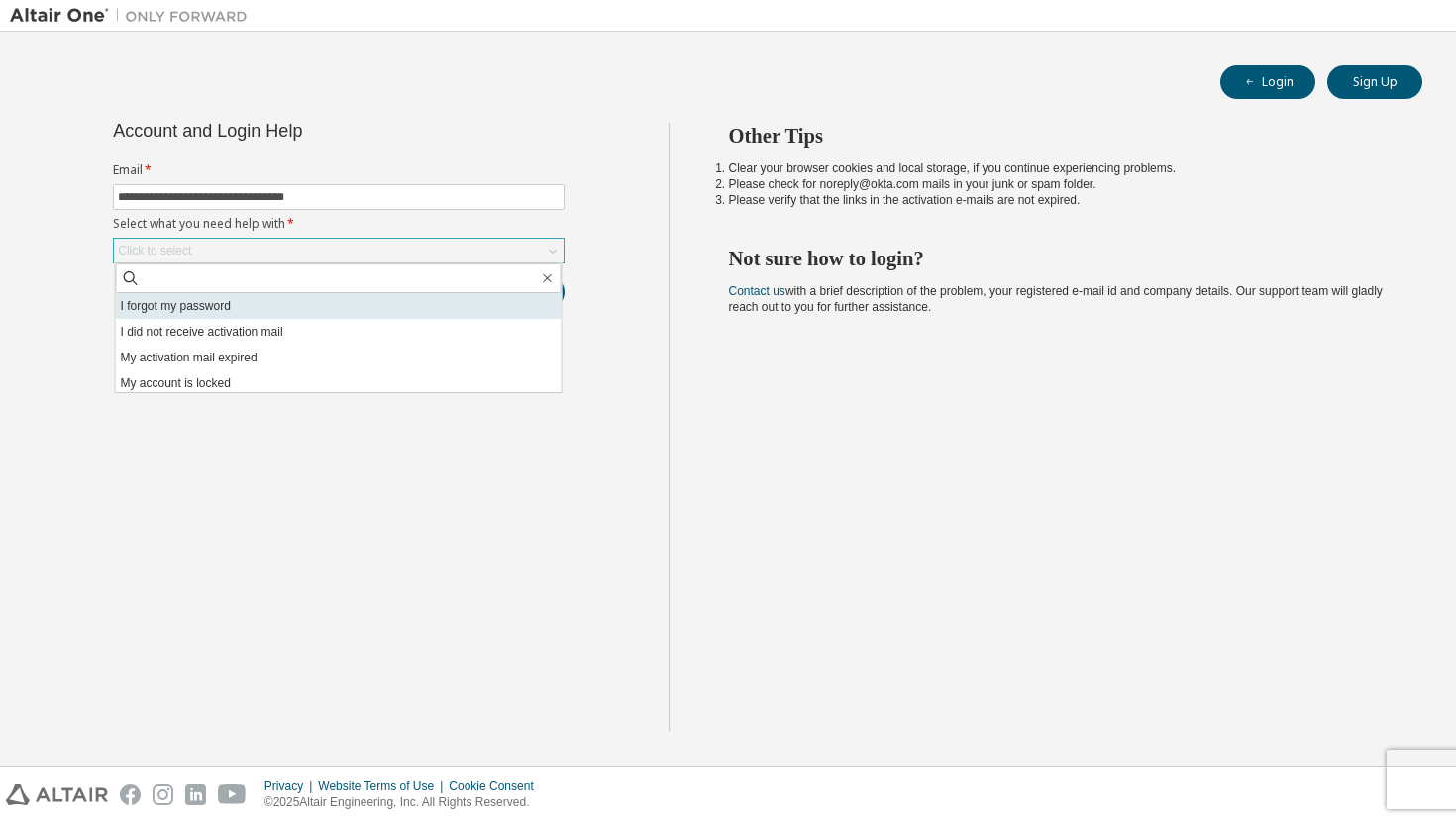 click on "I forgot my password" at bounding box center [339, 306] 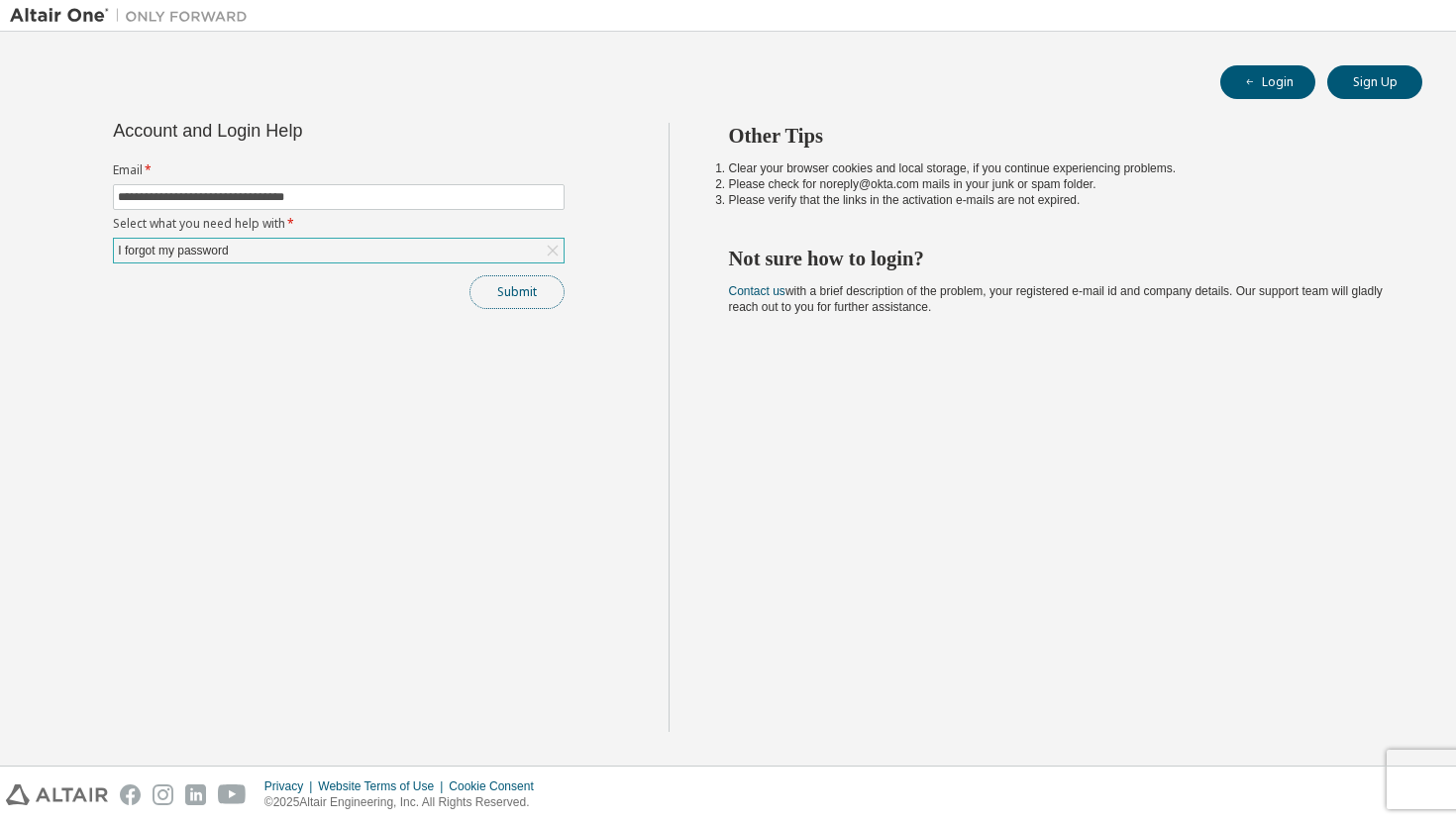 click on "Submit" at bounding box center (517, 292) 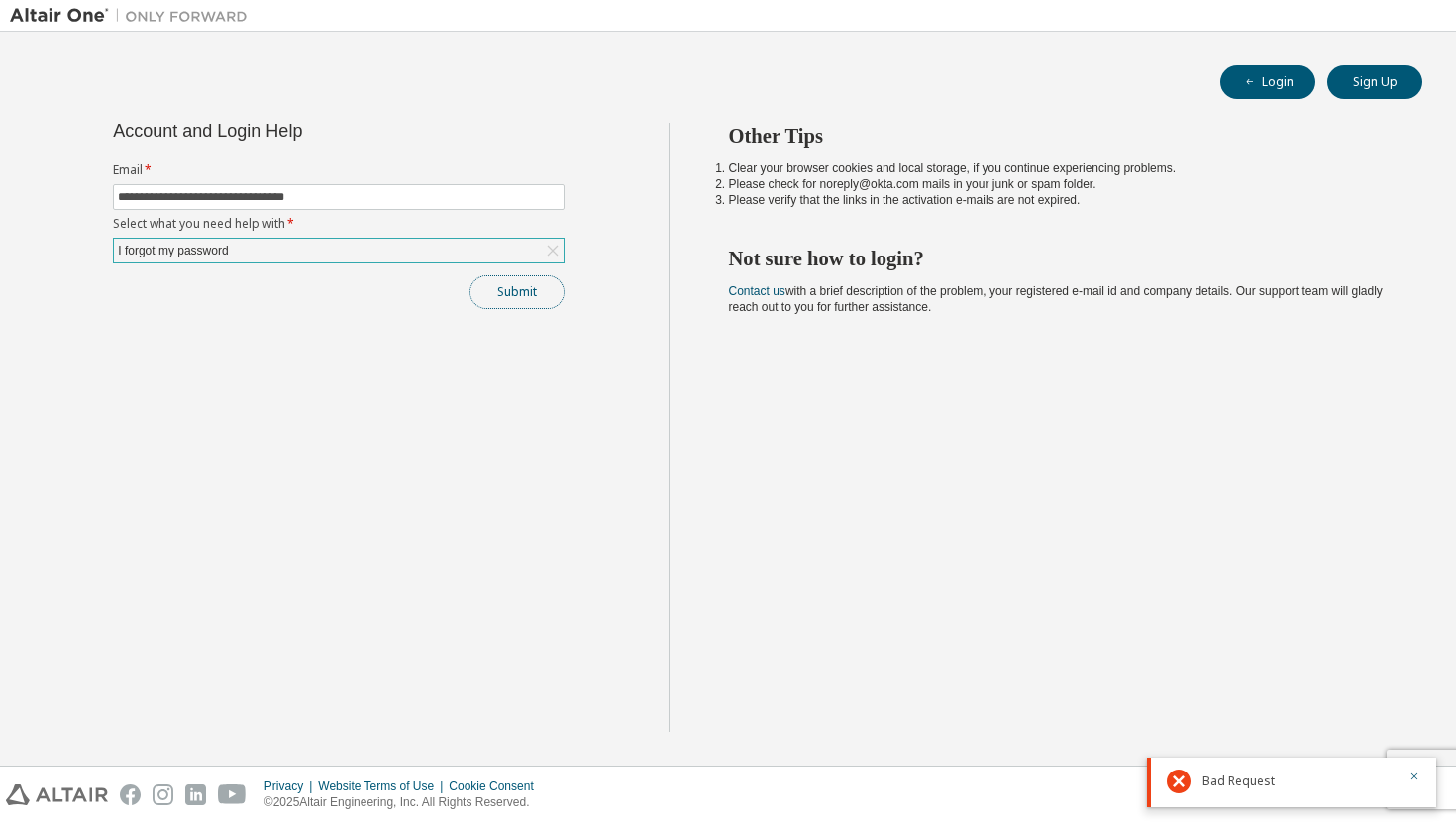 click on "Submit" at bounding box center (517, 292) 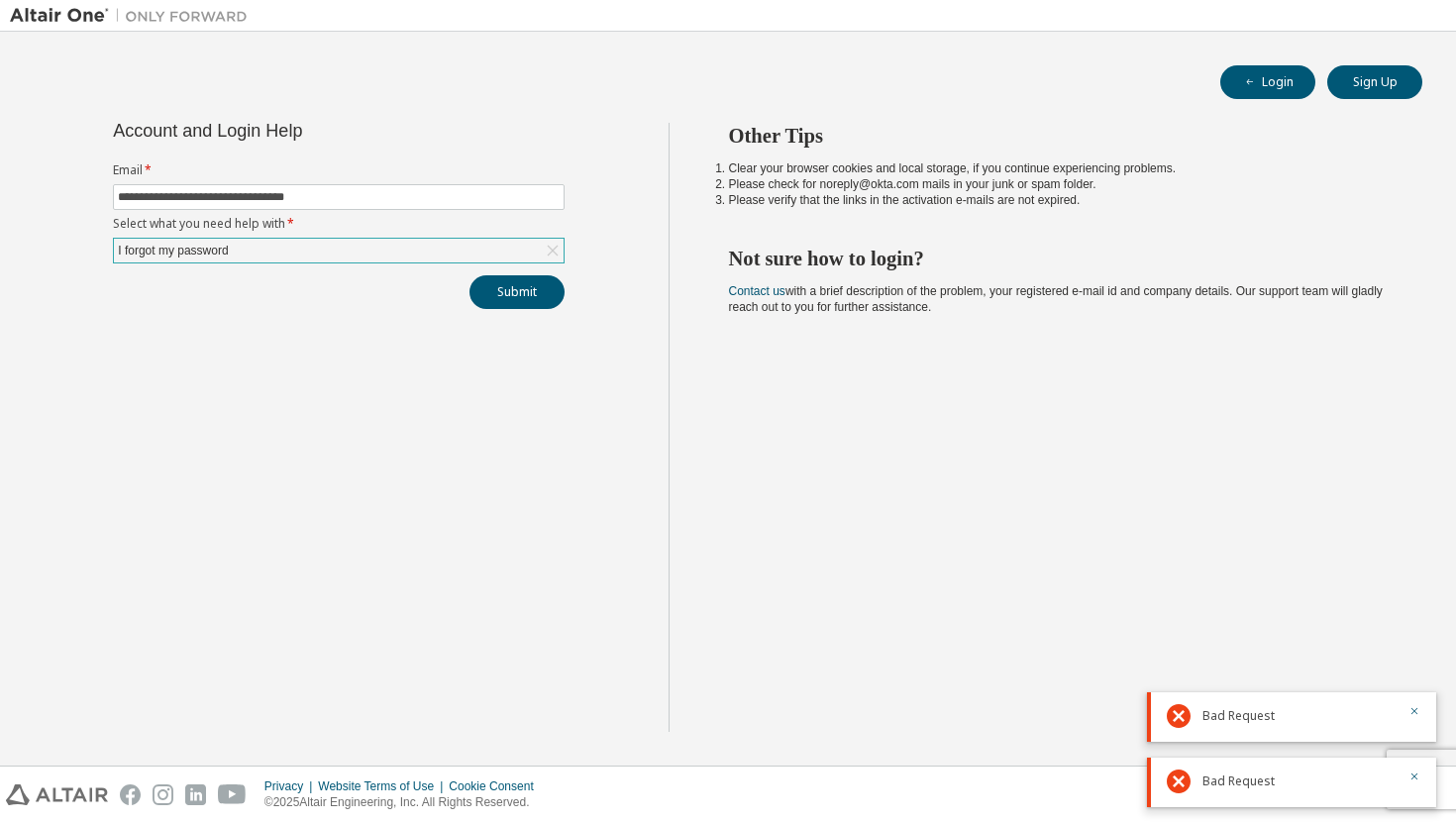 click 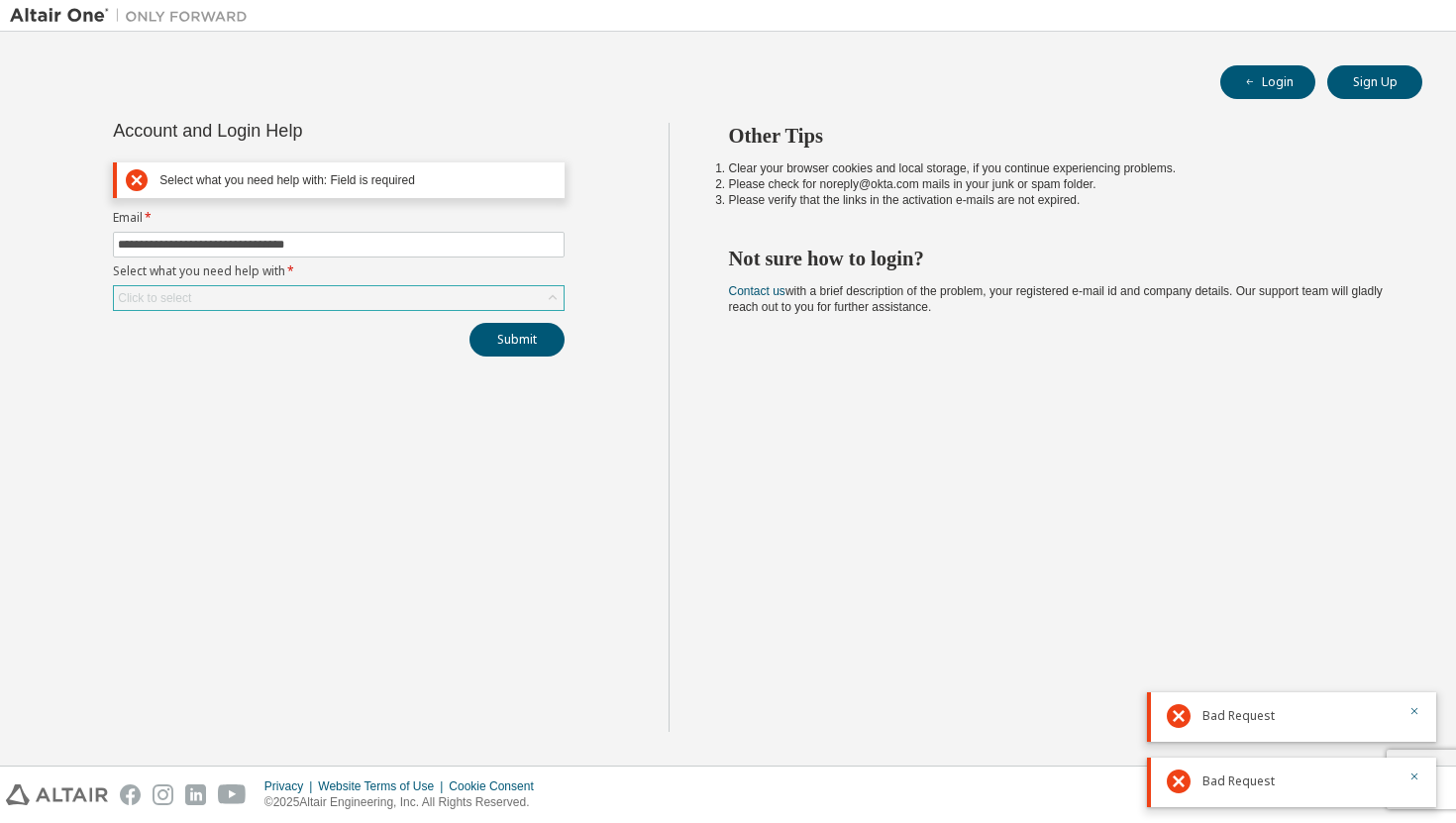 click on "**********" at bounding box center (339, 260) 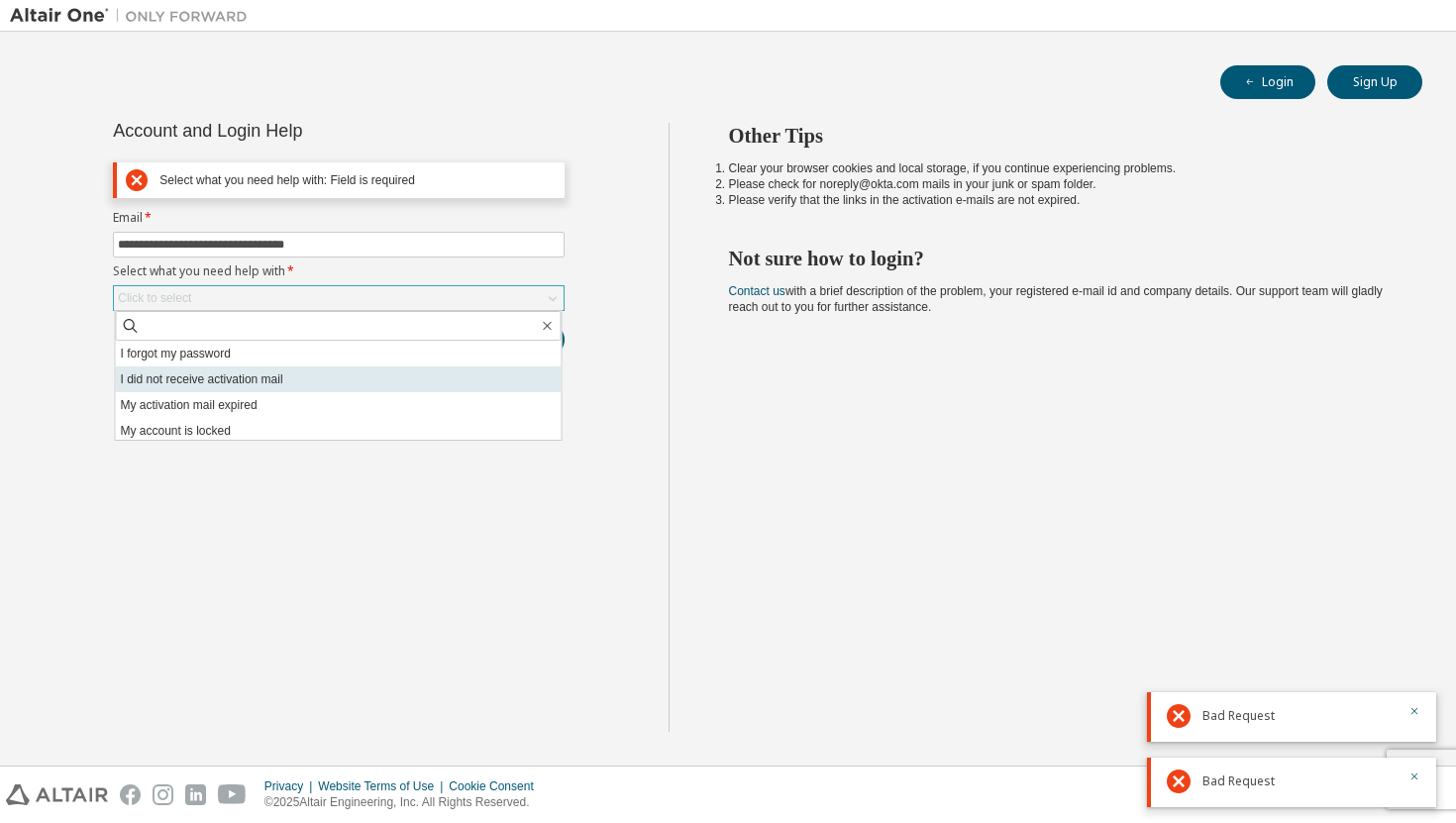click on "I did not receive activation mail" at bounding box center (339, 379) 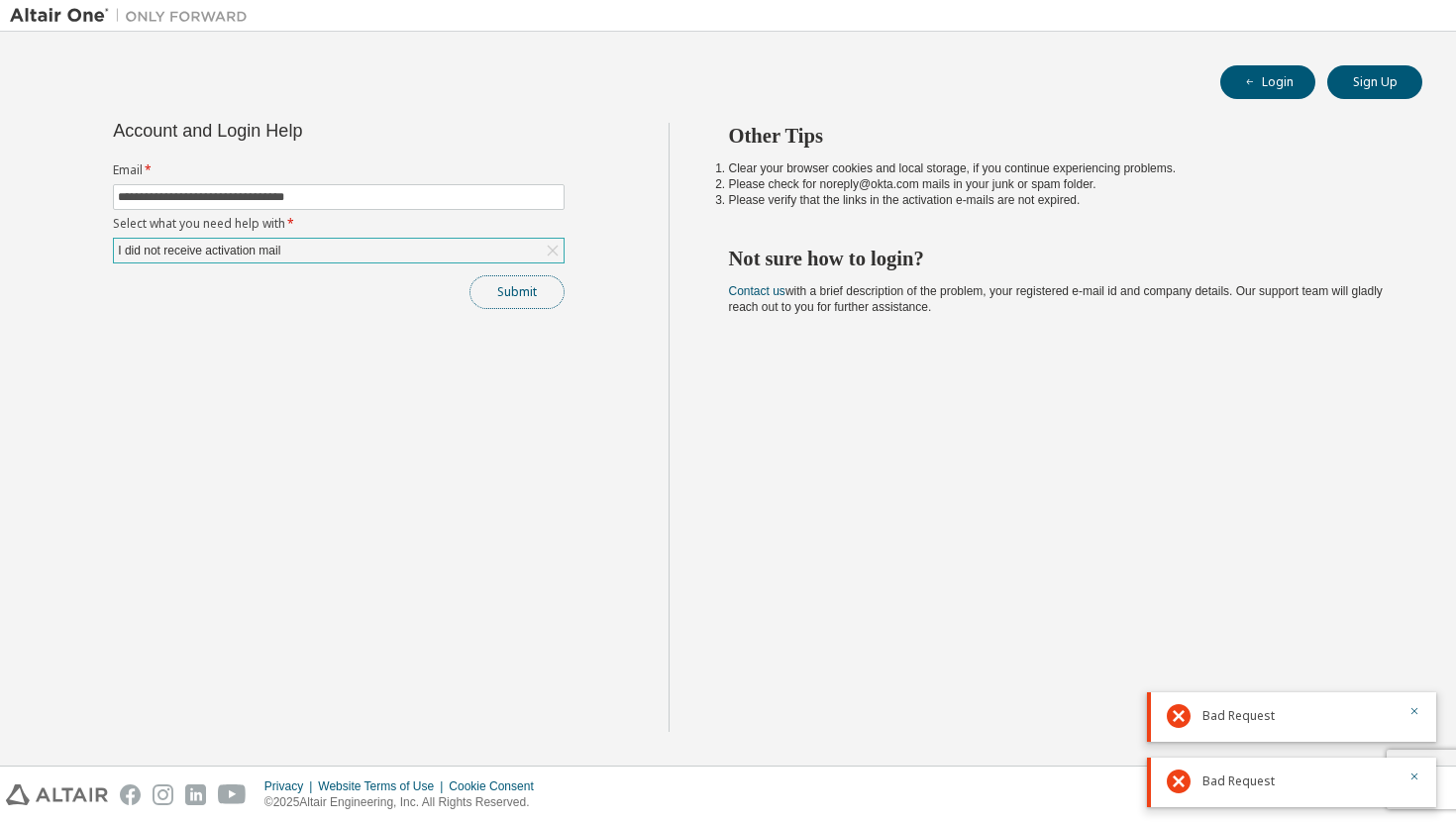 click on "Submit" at bounding box center [517, 292] 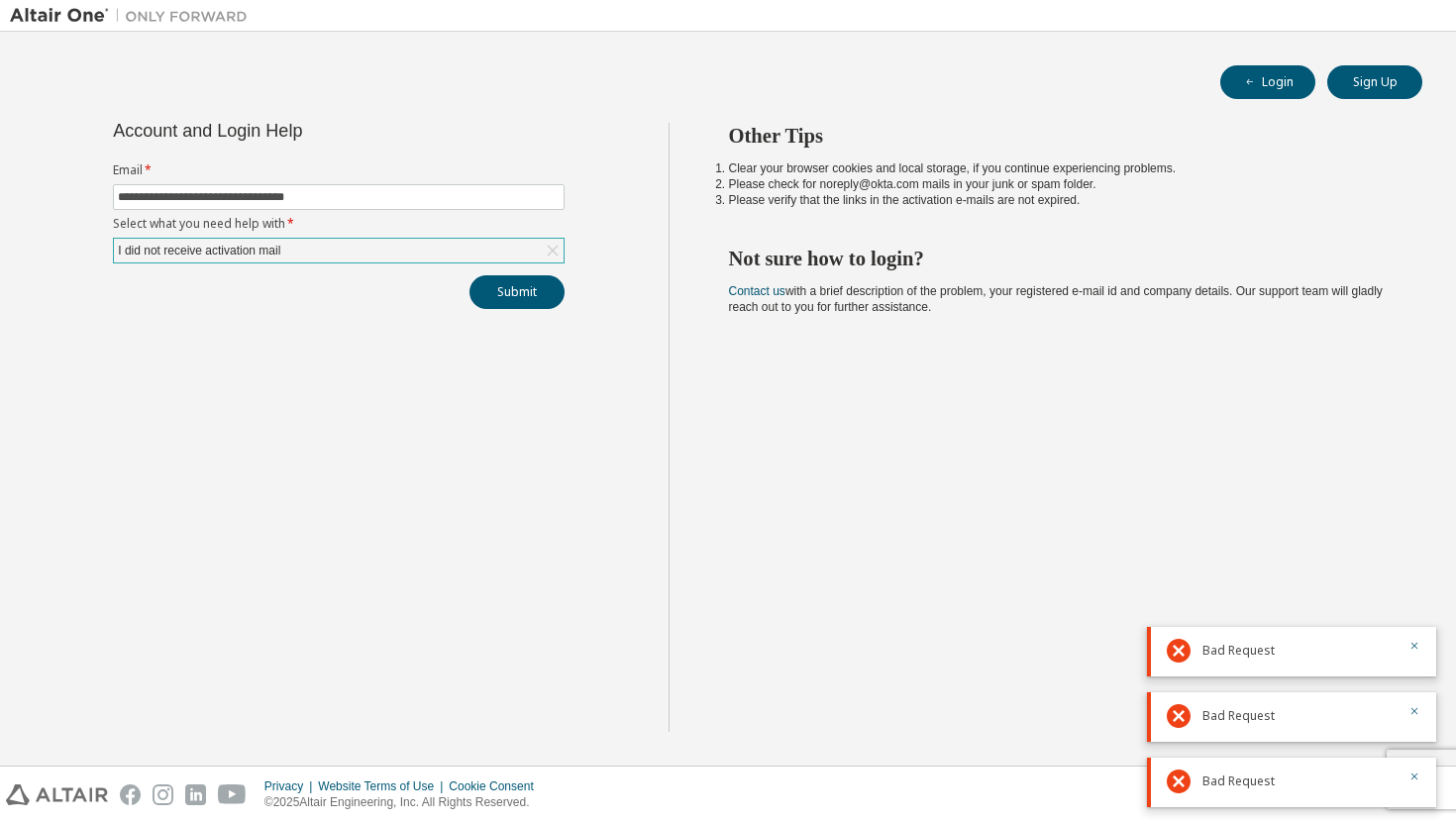 click on "**********" at bounding box center (728, 398) 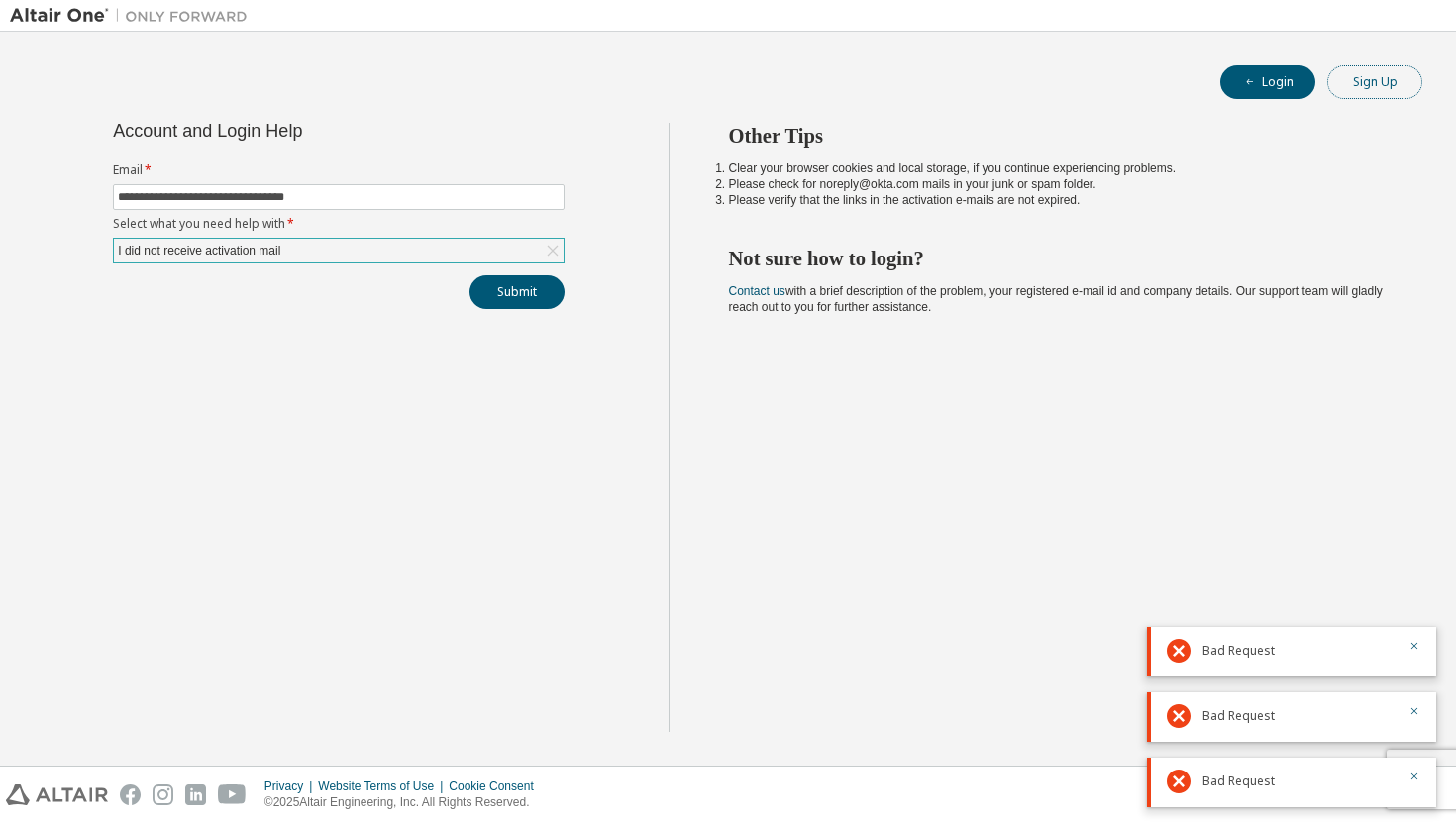 click on "Sign Up" at bounding box center [1375, 82] 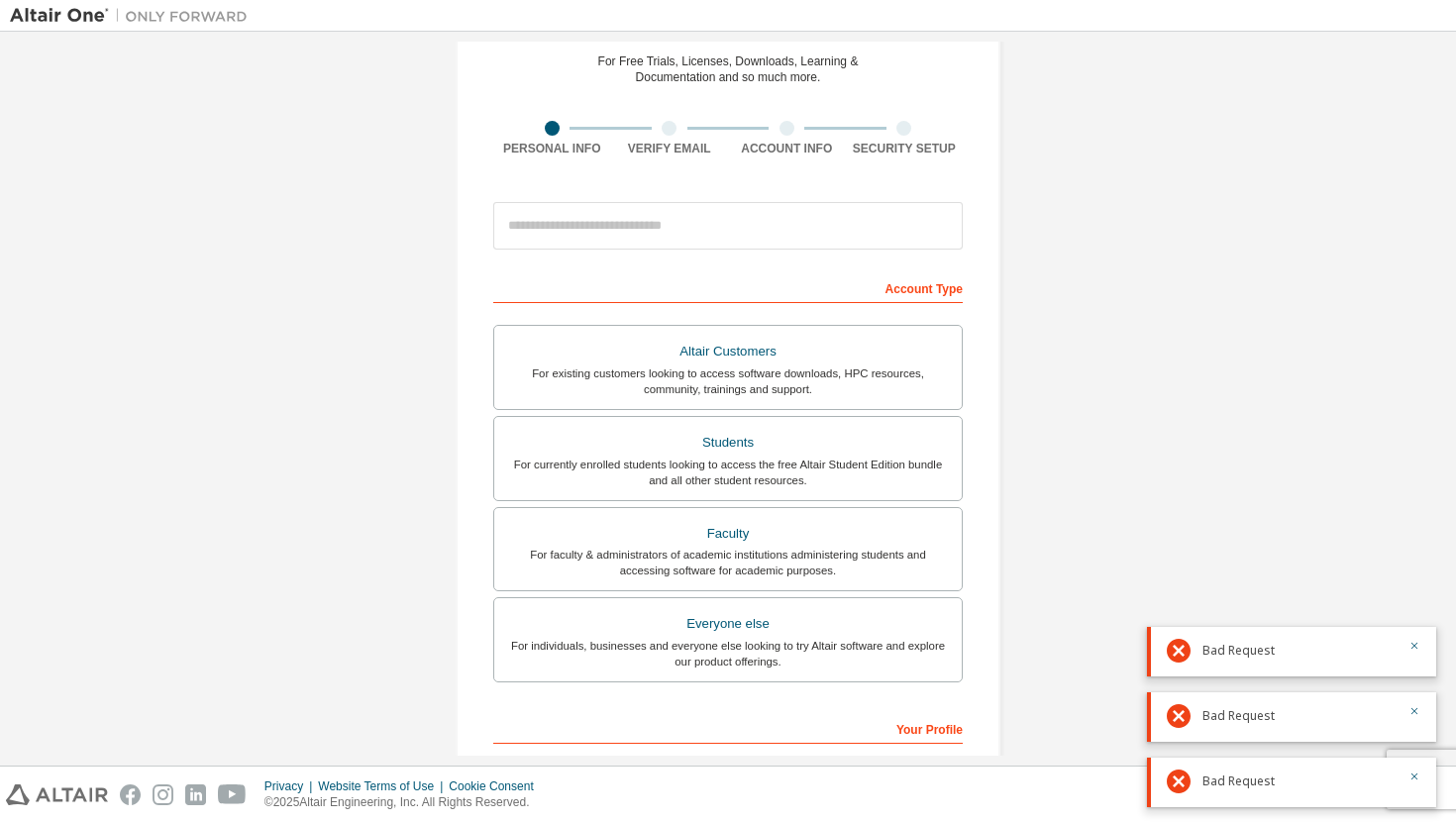 scroll, scrollTop: 91, scrollLeft: 0, axis: vertical 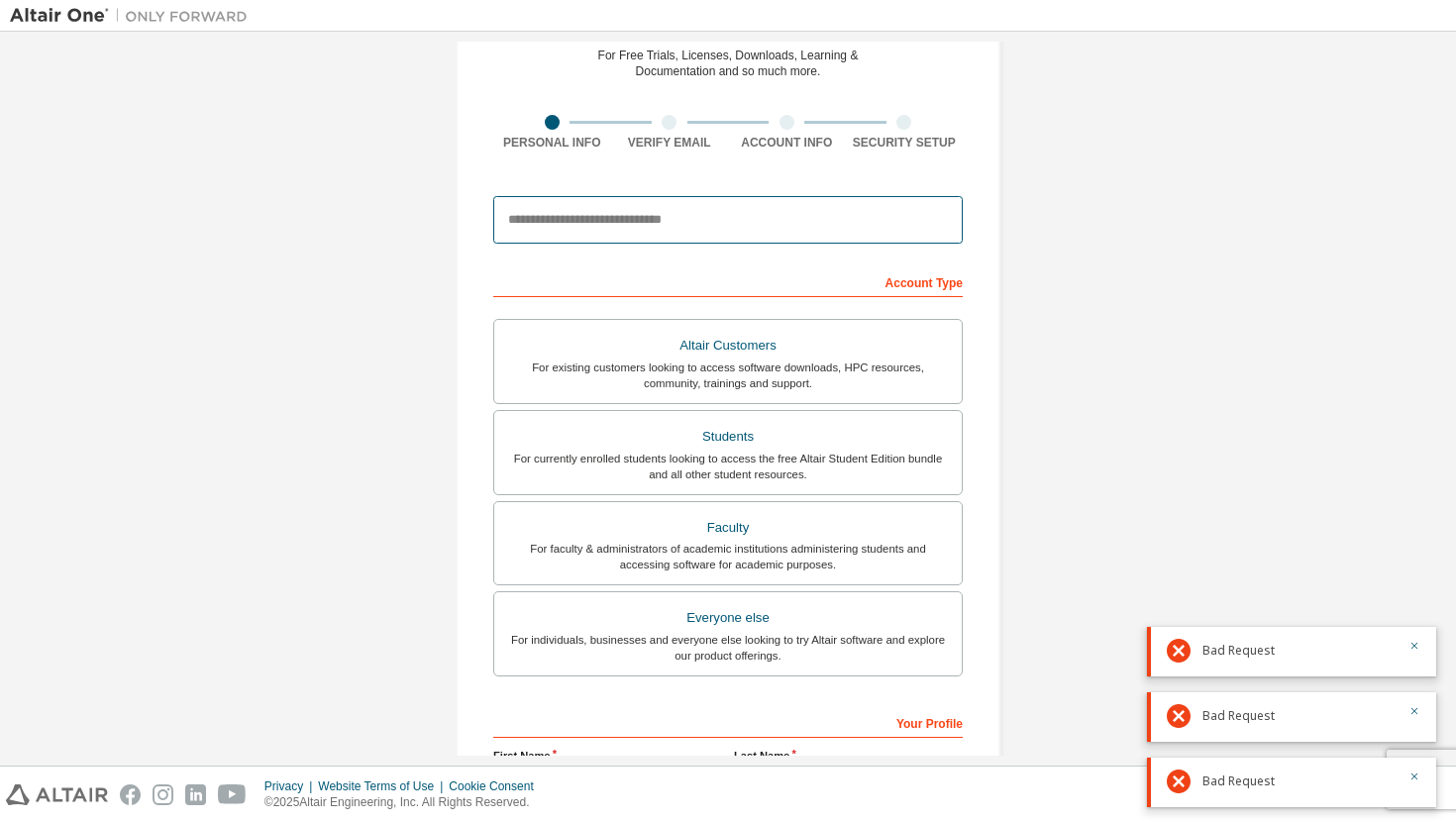 click at bounding box center [728, 220] 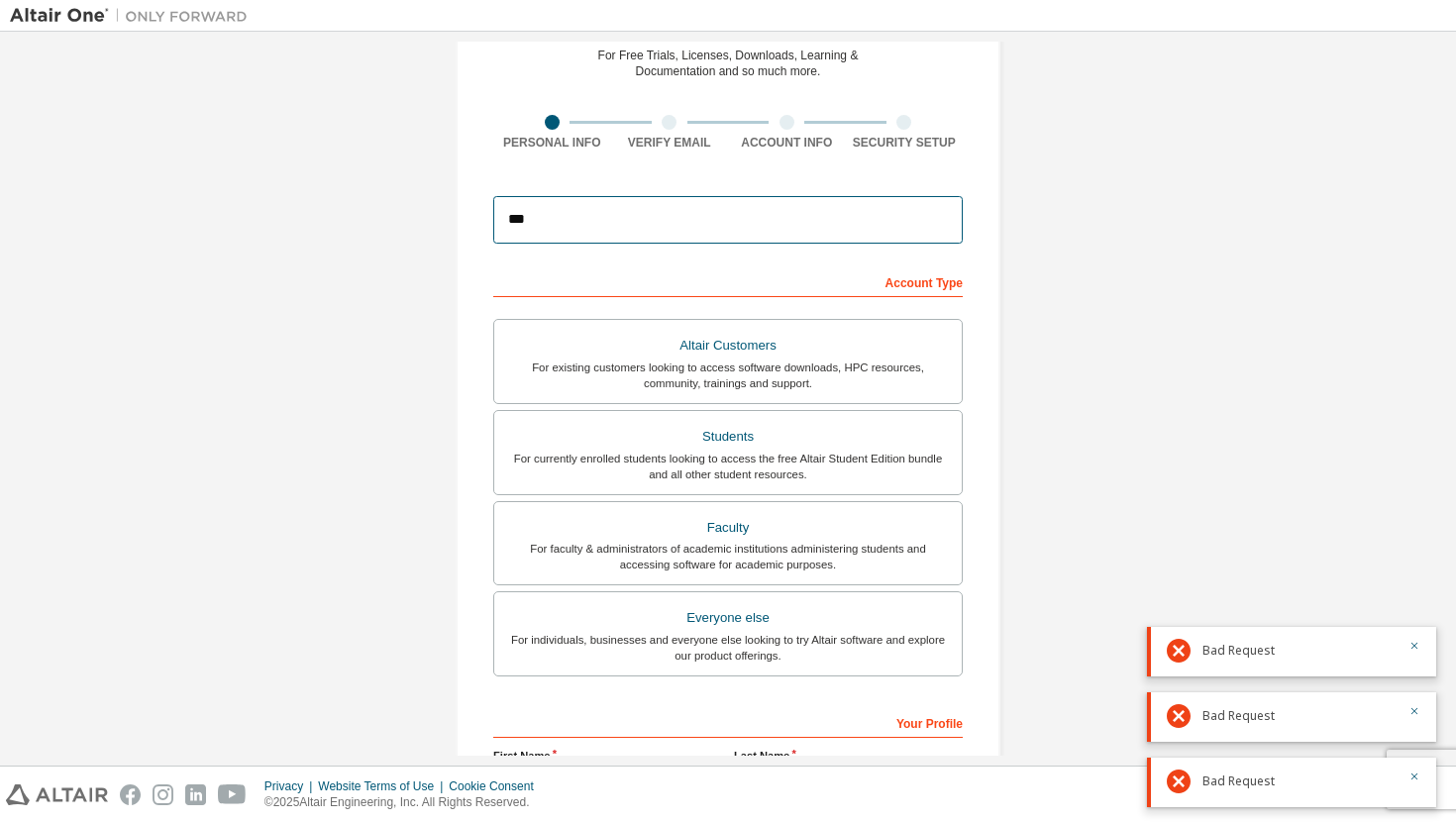 type on "**********" 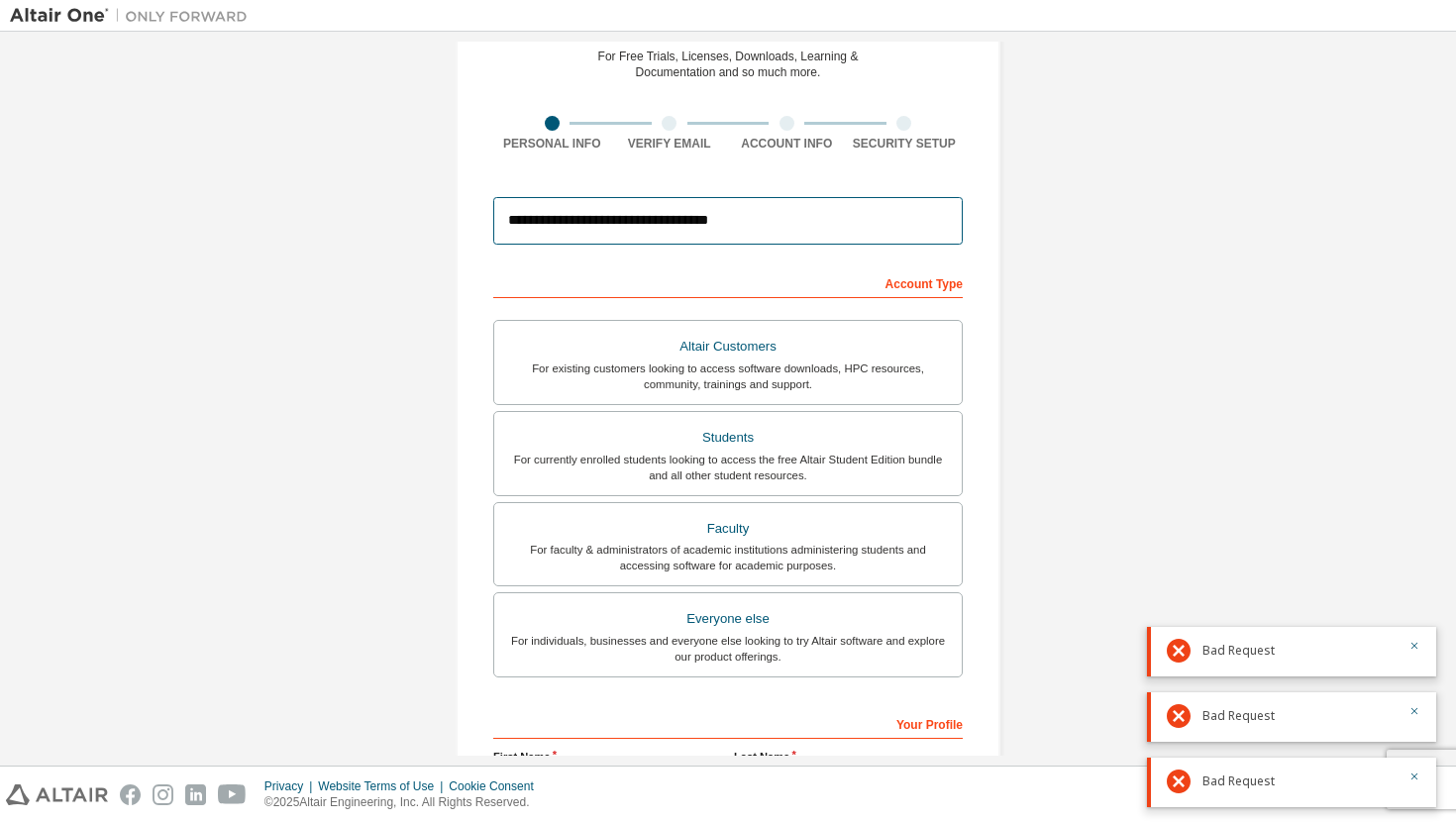 scroll, scrollTop: 92, scrollLeft: 0, axis: vertical 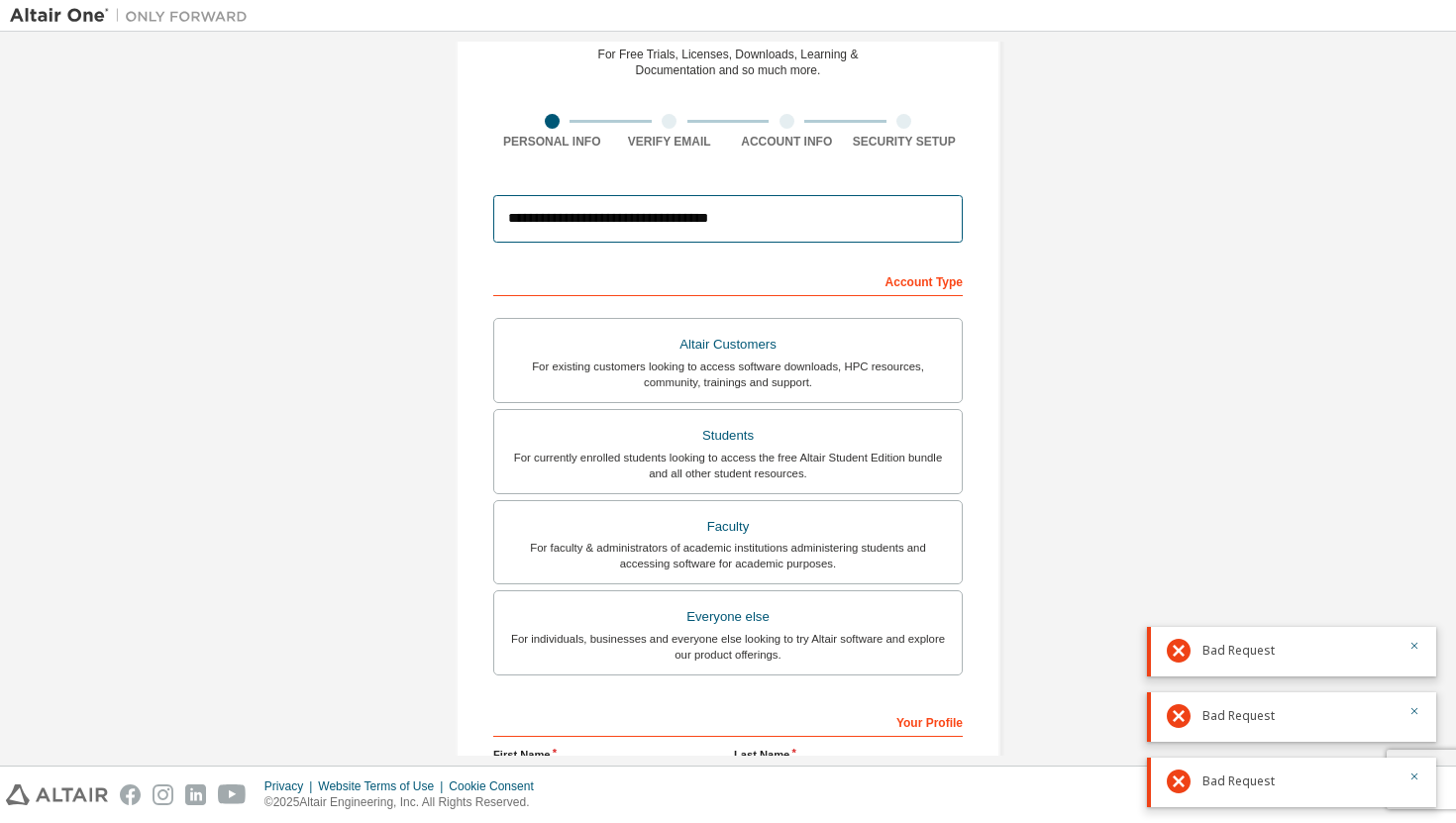 click on "**********" at bounding box center [728, 219] 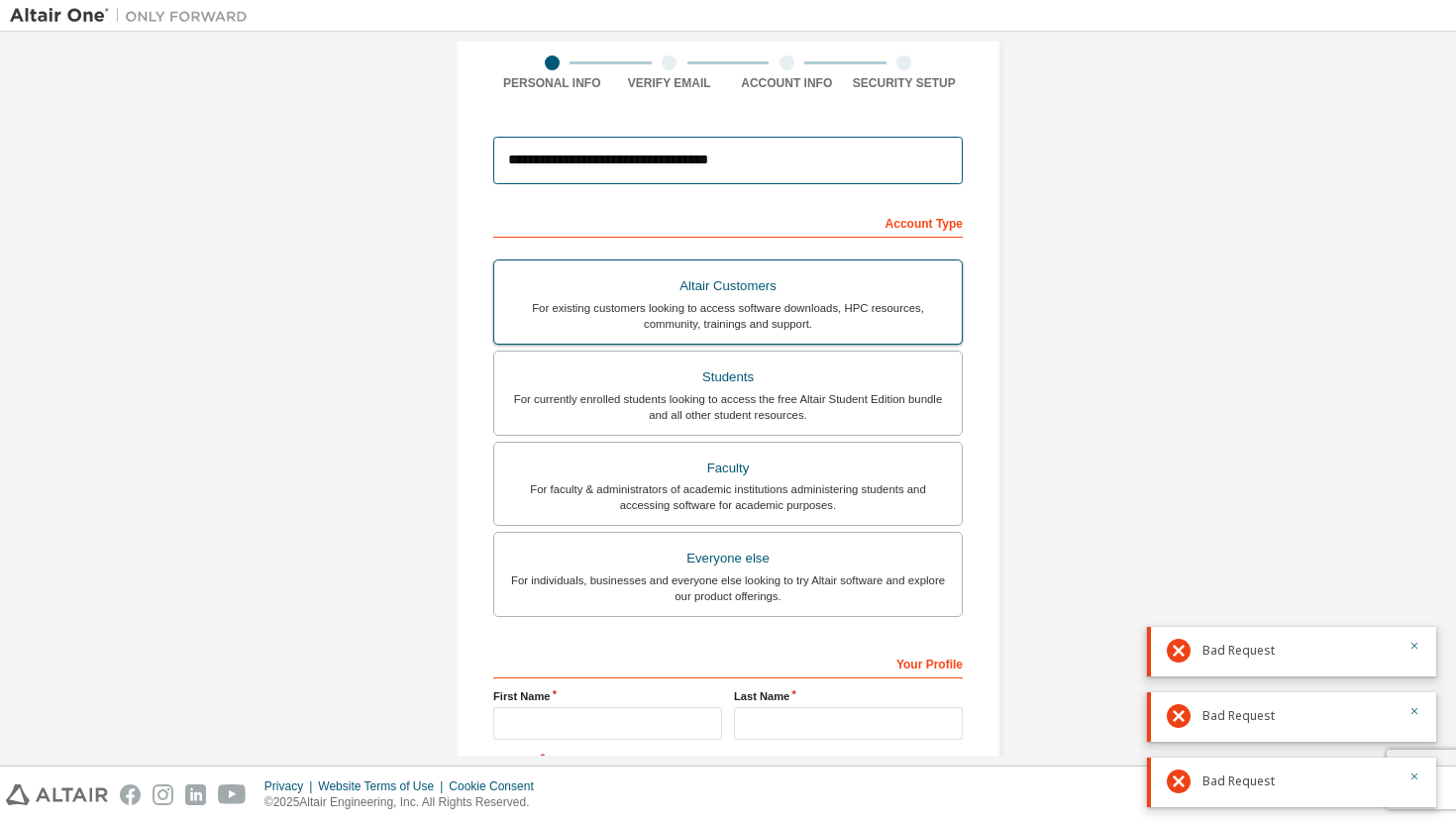 scroll, scrollTop: 154, scrollLeft: 0, axis: vertical 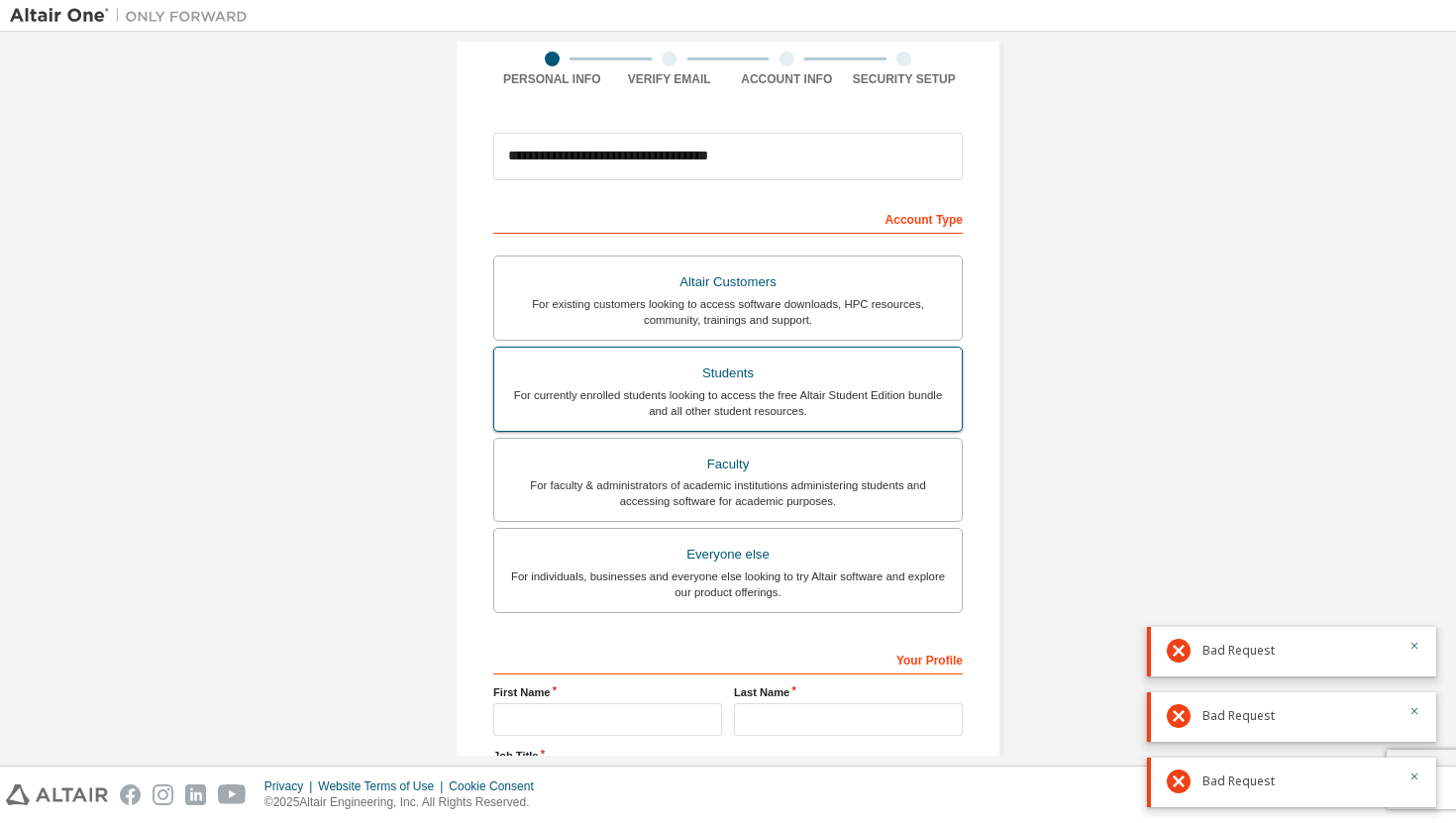 click on "Students" at bounding box center (728, 373) 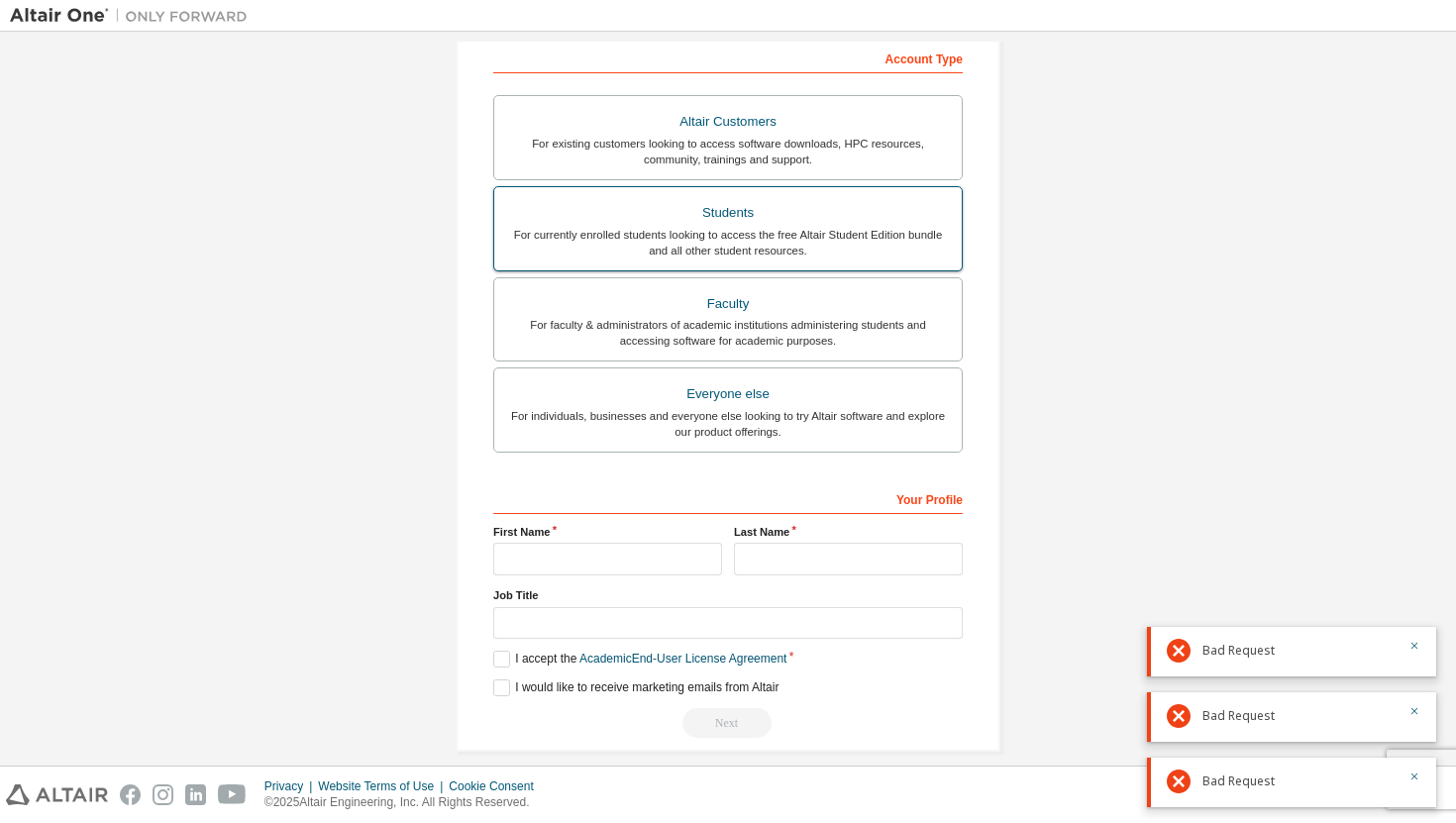 scroll, scrollTop: 335, scrollLeft: 0, axis: vertical 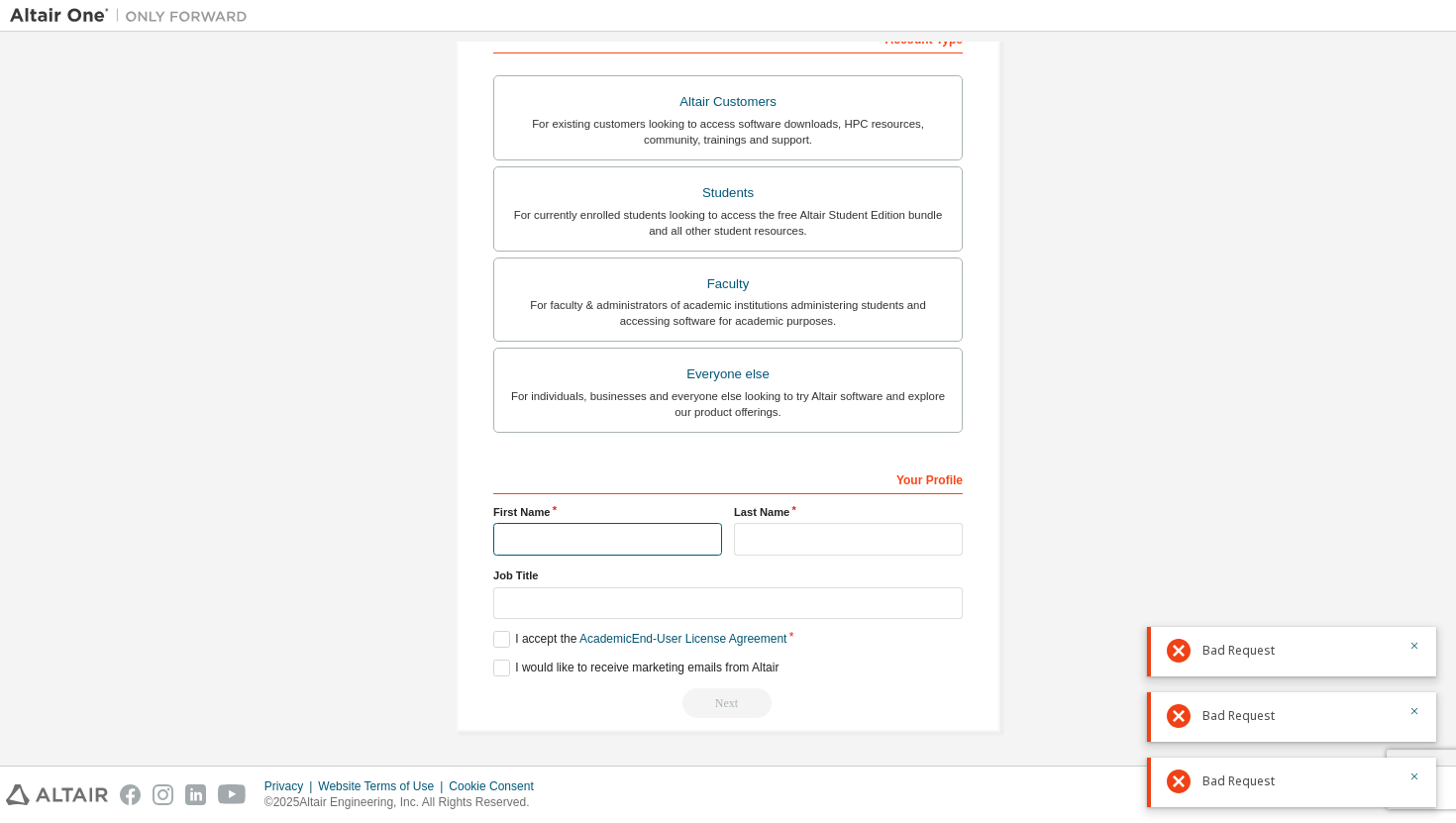 click at bounding box center (607, 539) 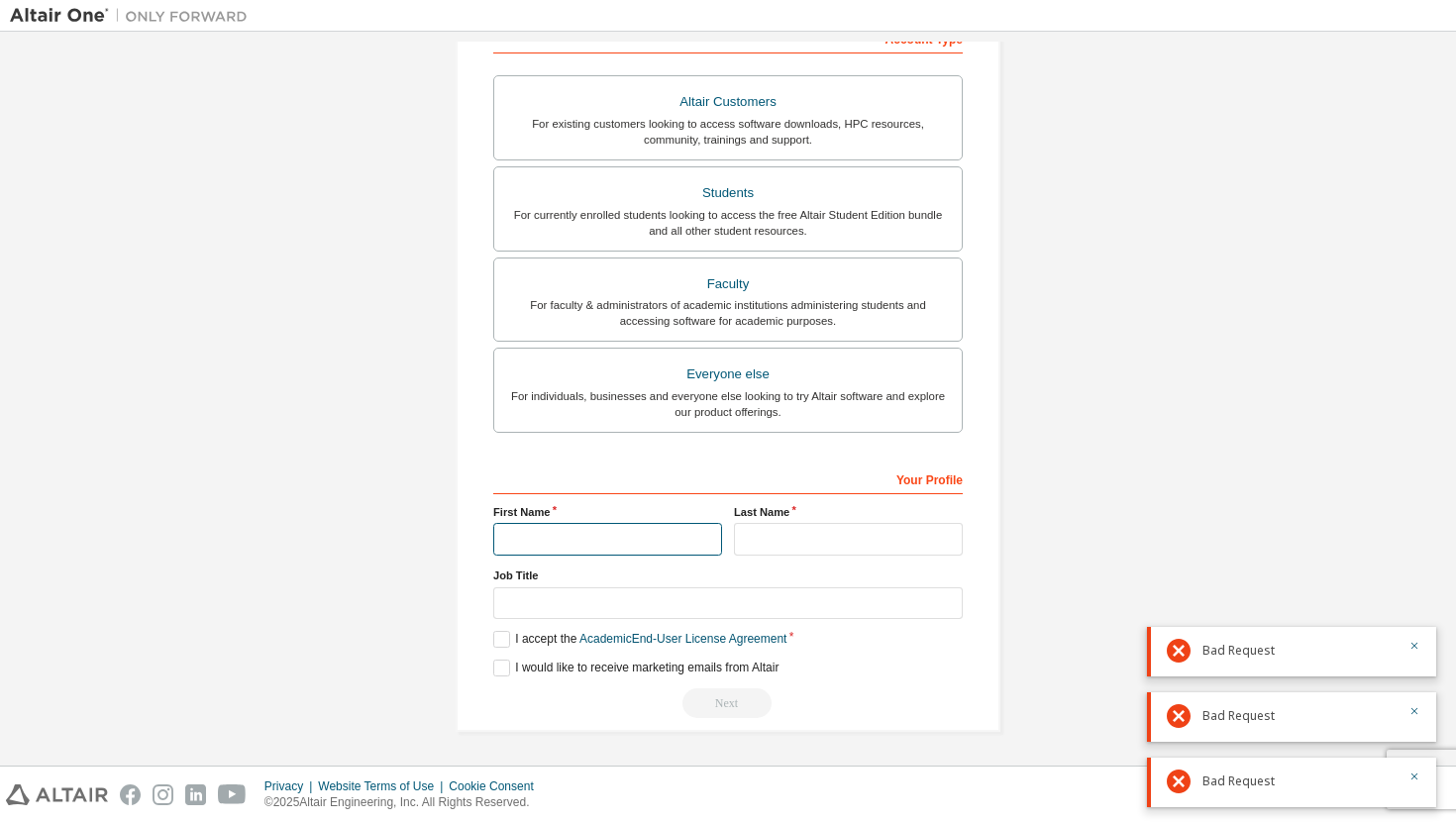 type on "*******" 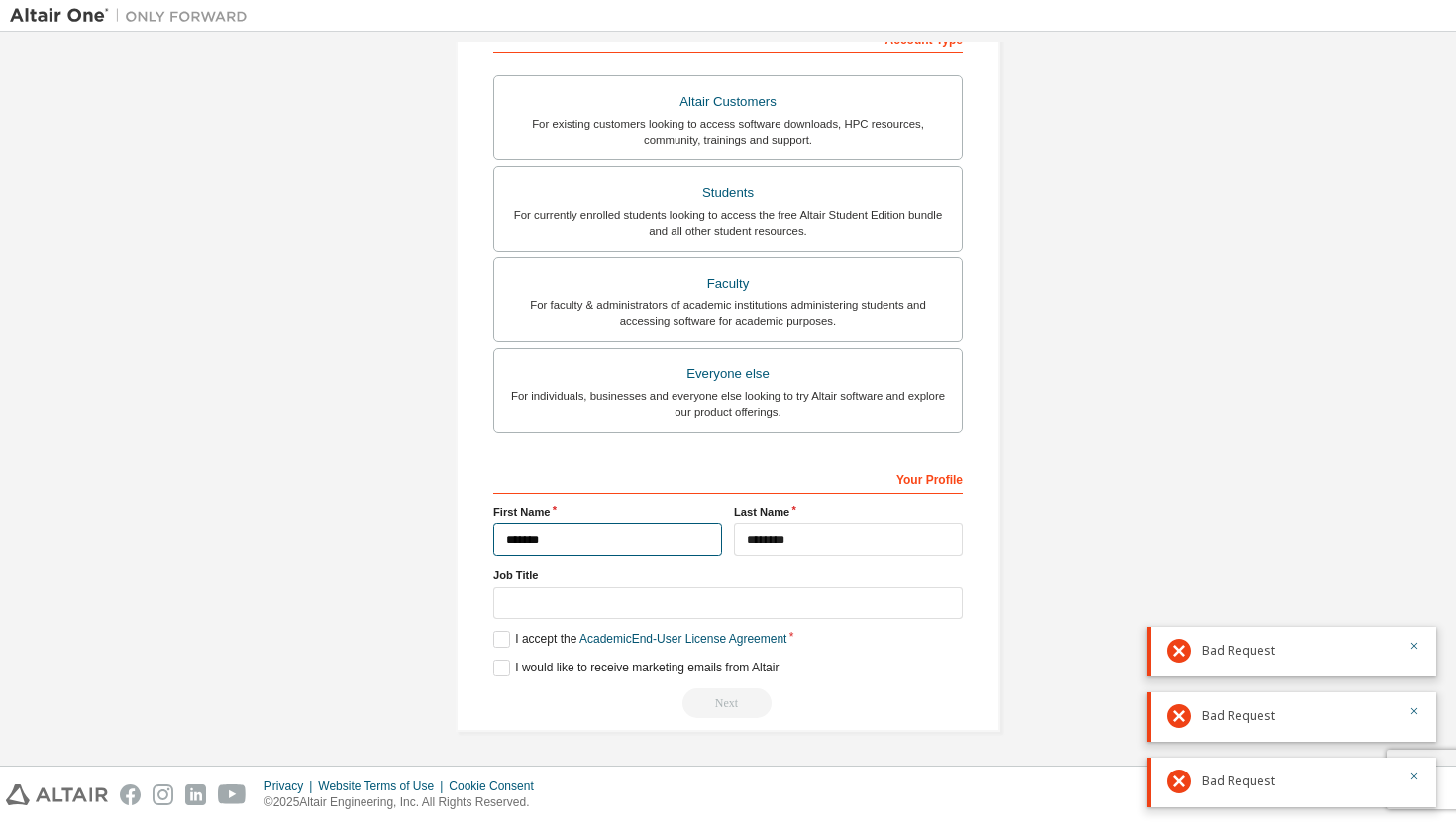 click on "*******" at bounding box center (607, 539) 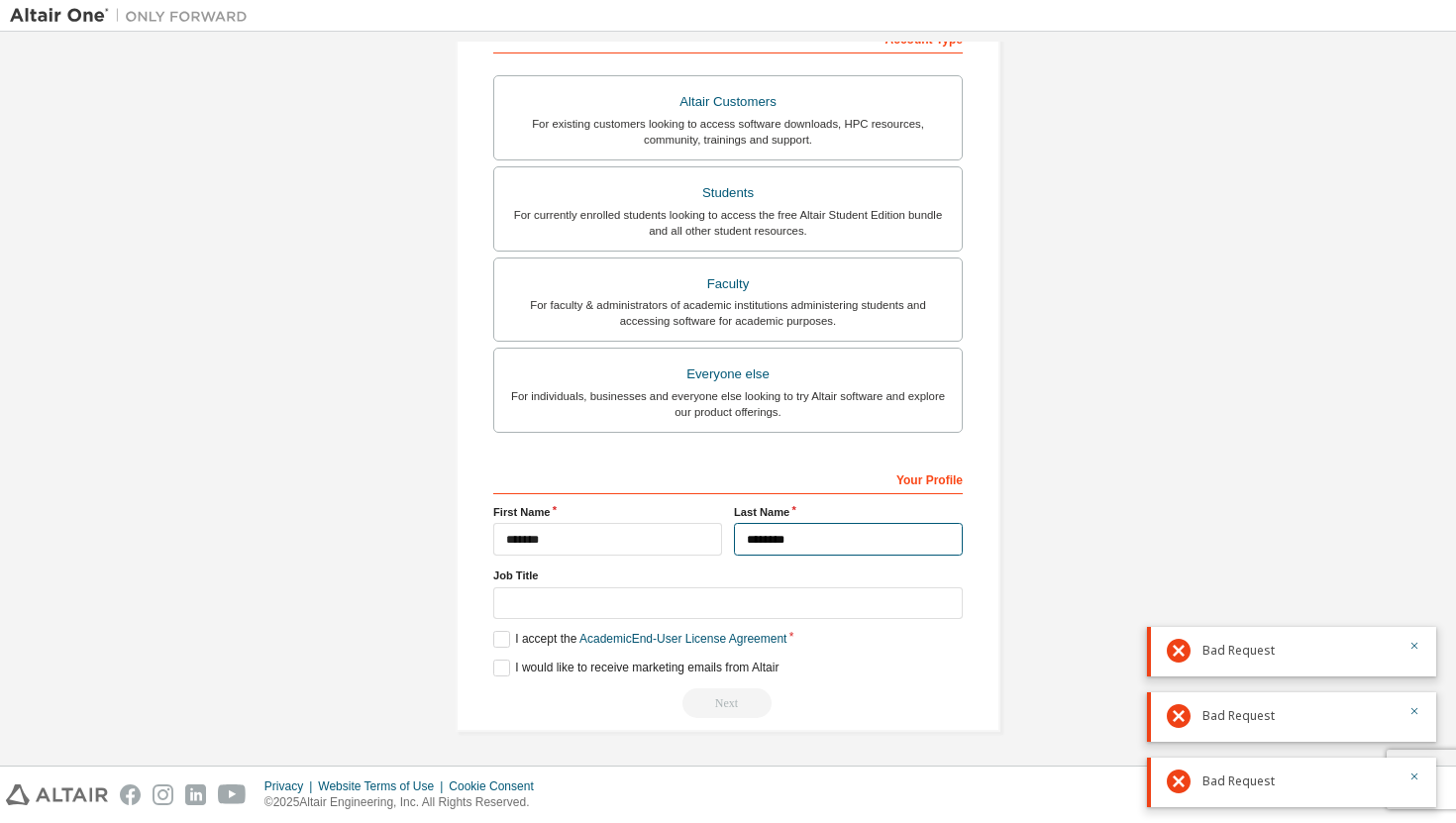 click on "********" at bounding box center (848, 539) 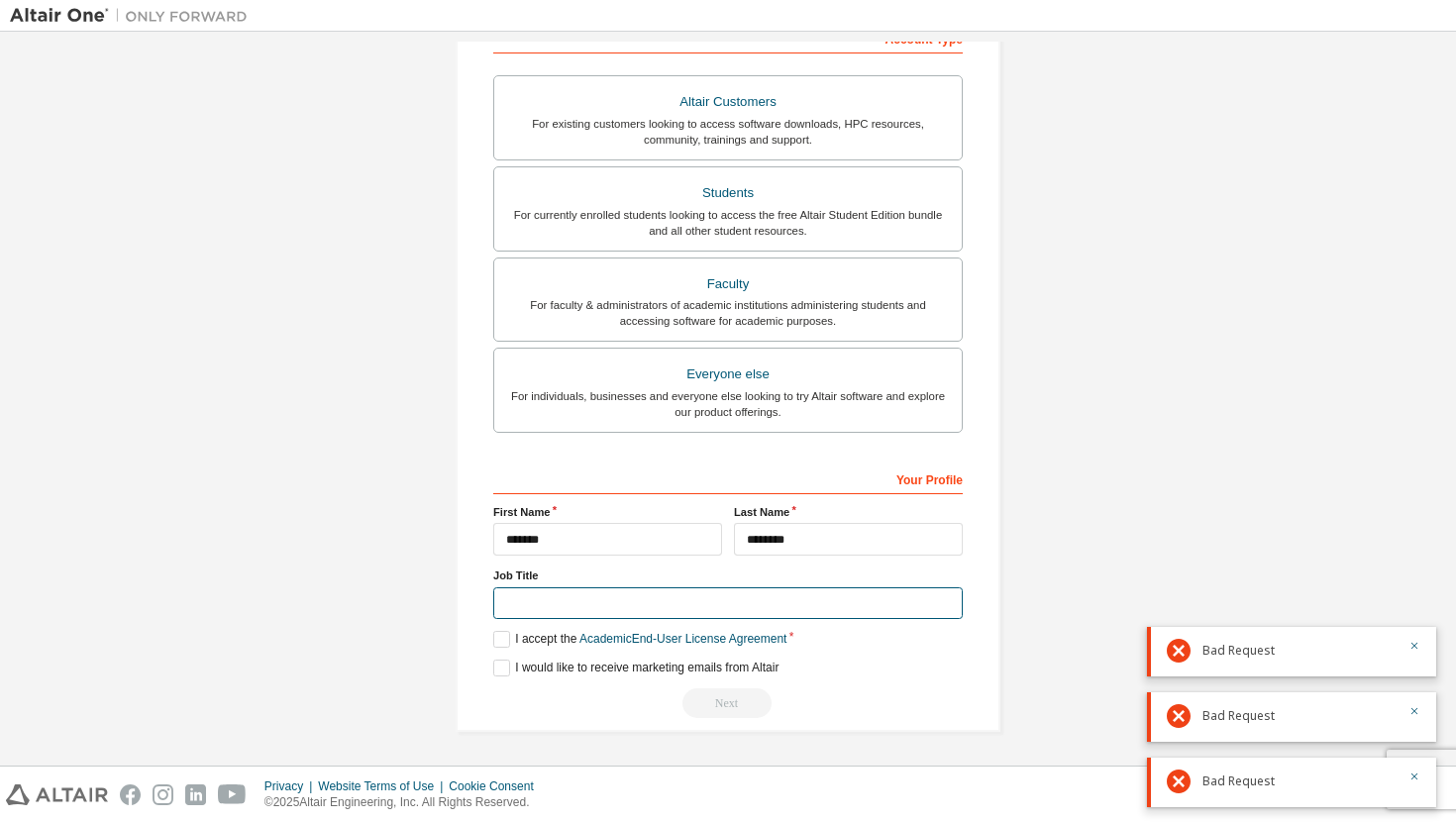 click at bounding box center (728, 603) 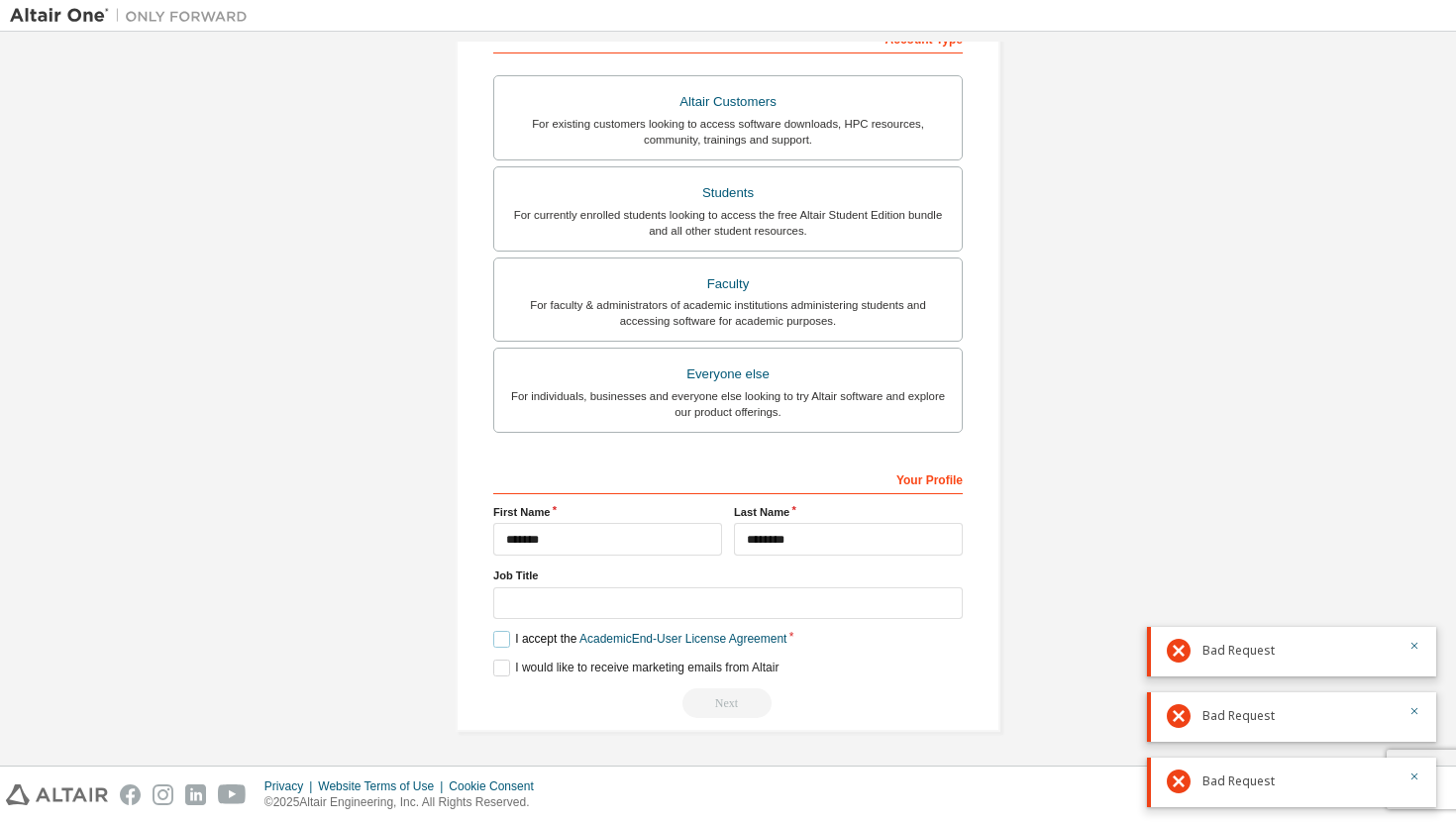 click on "I accept the   Academic   End-User License Agreement" at bounding box center [640, 639] 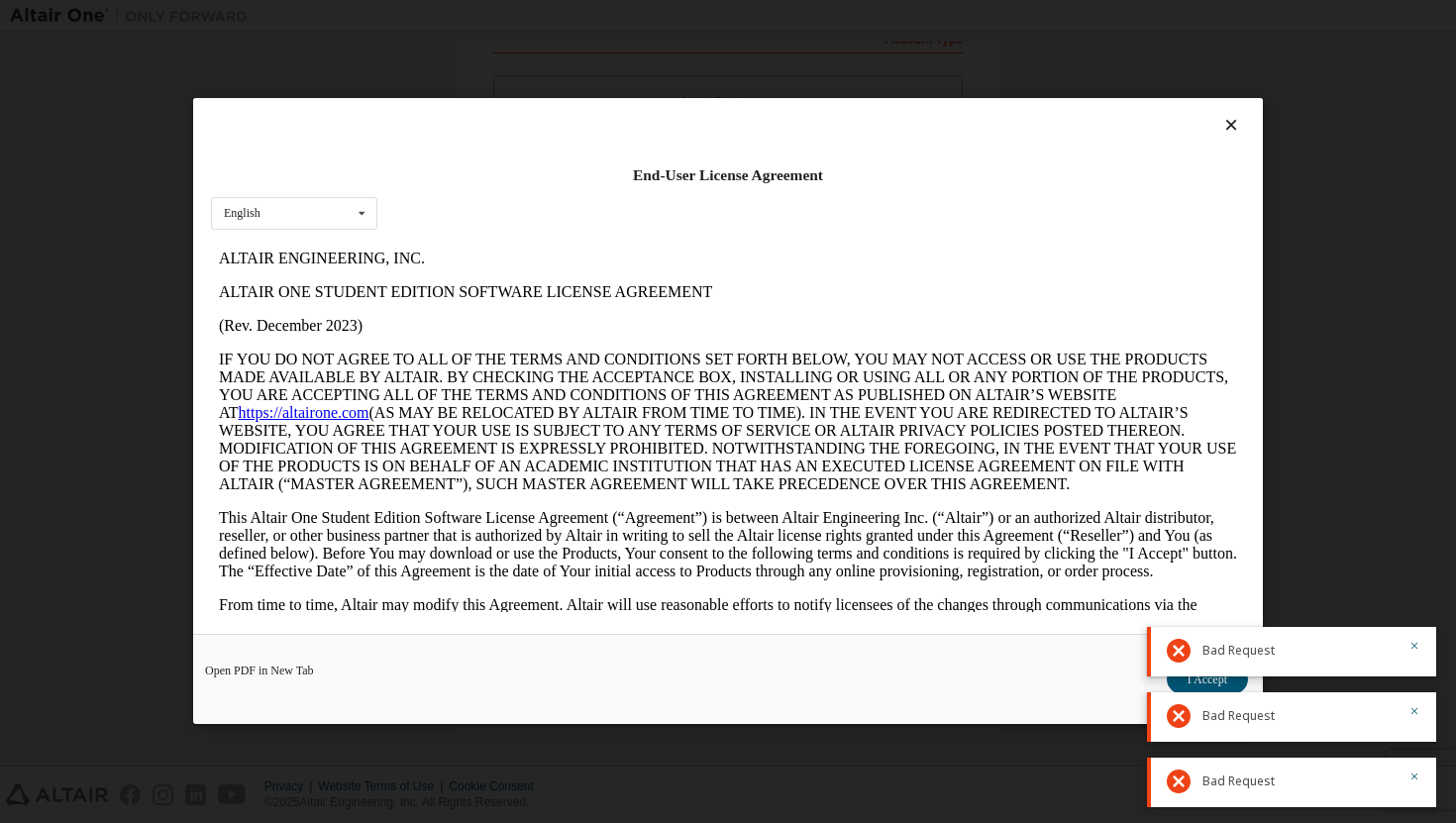 scroll, scrollTop: 0, scrollLeft: 0, axis: both 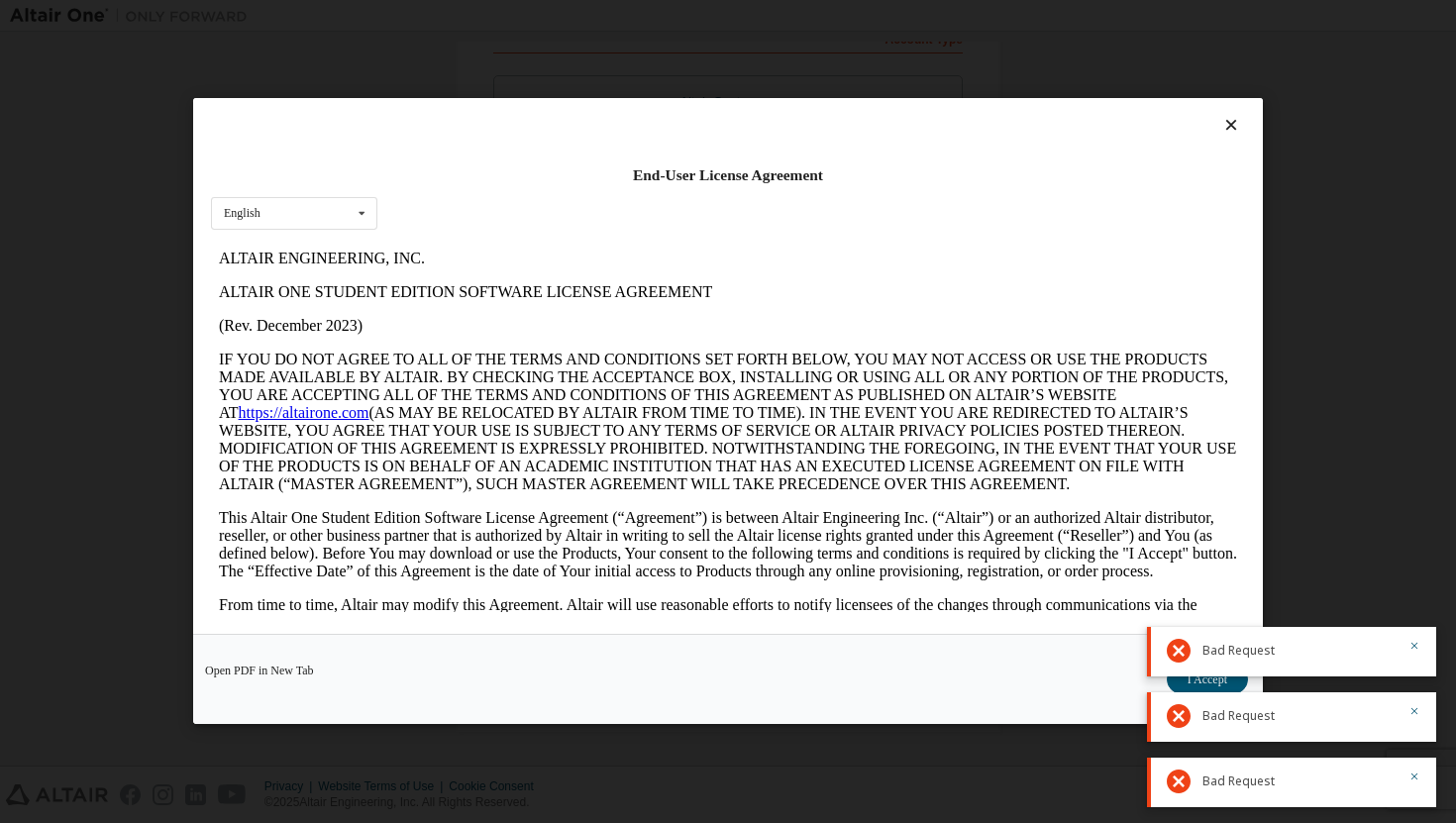 click at bounding box center (1231, 126) 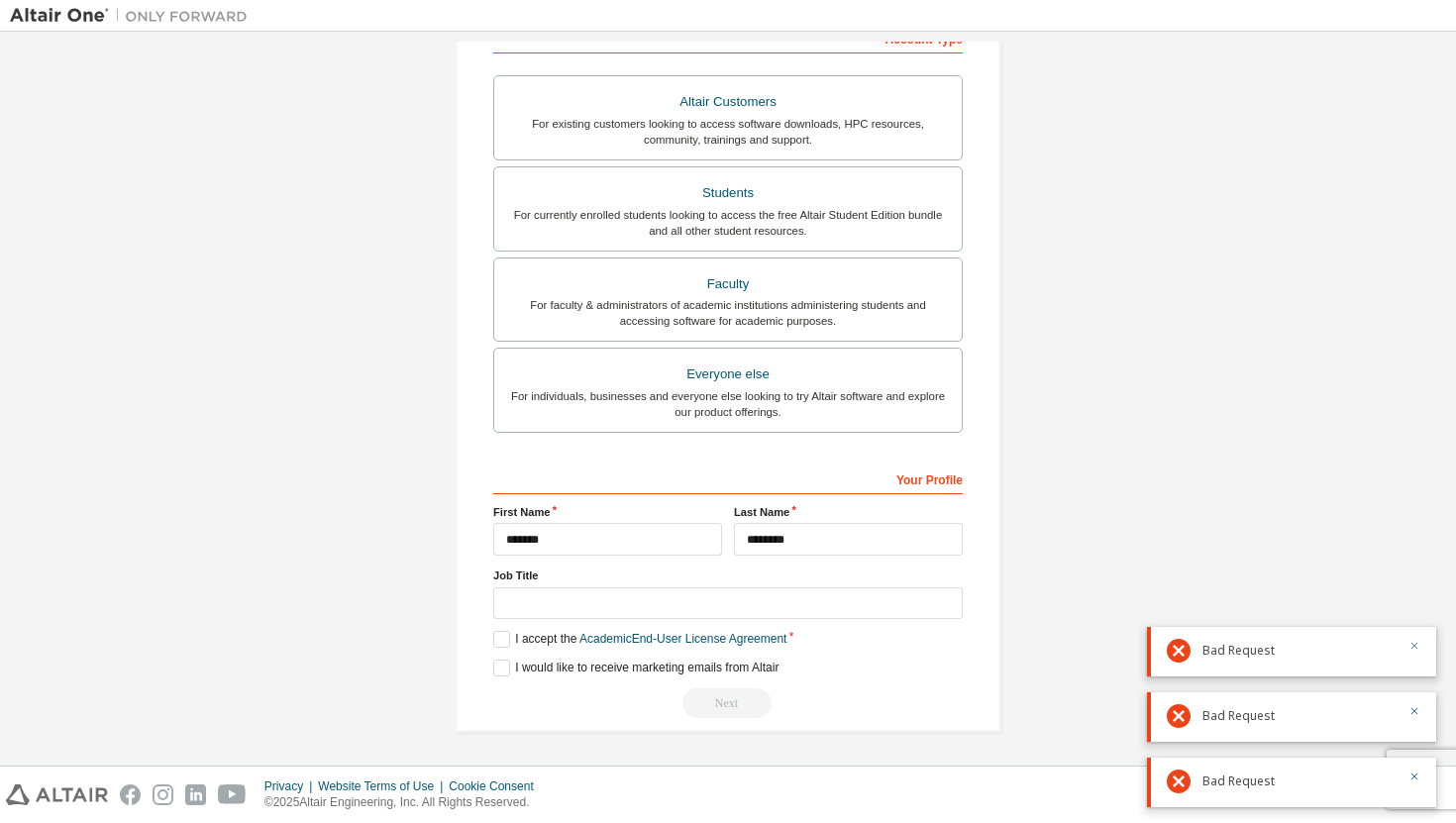 click 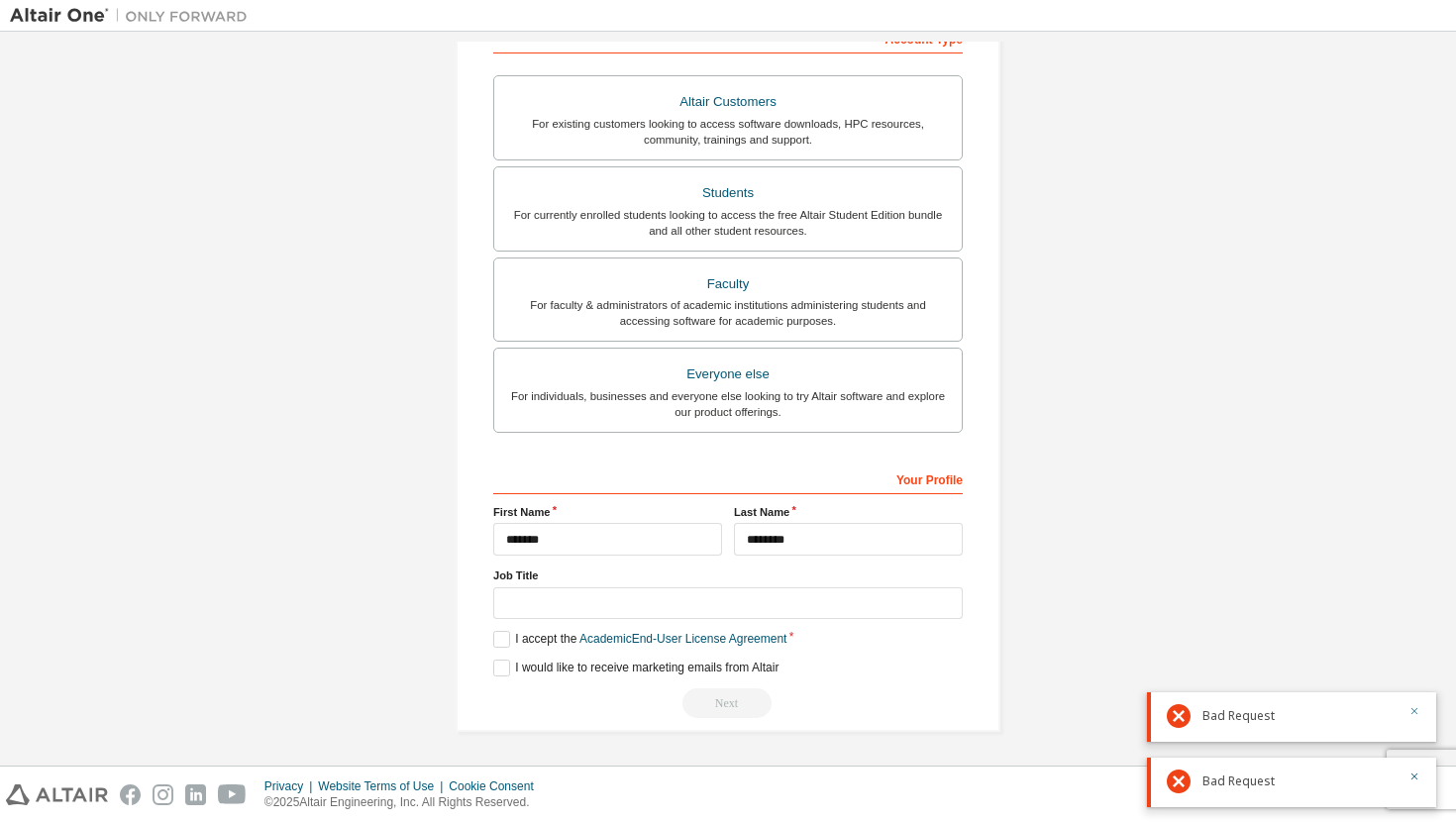 click 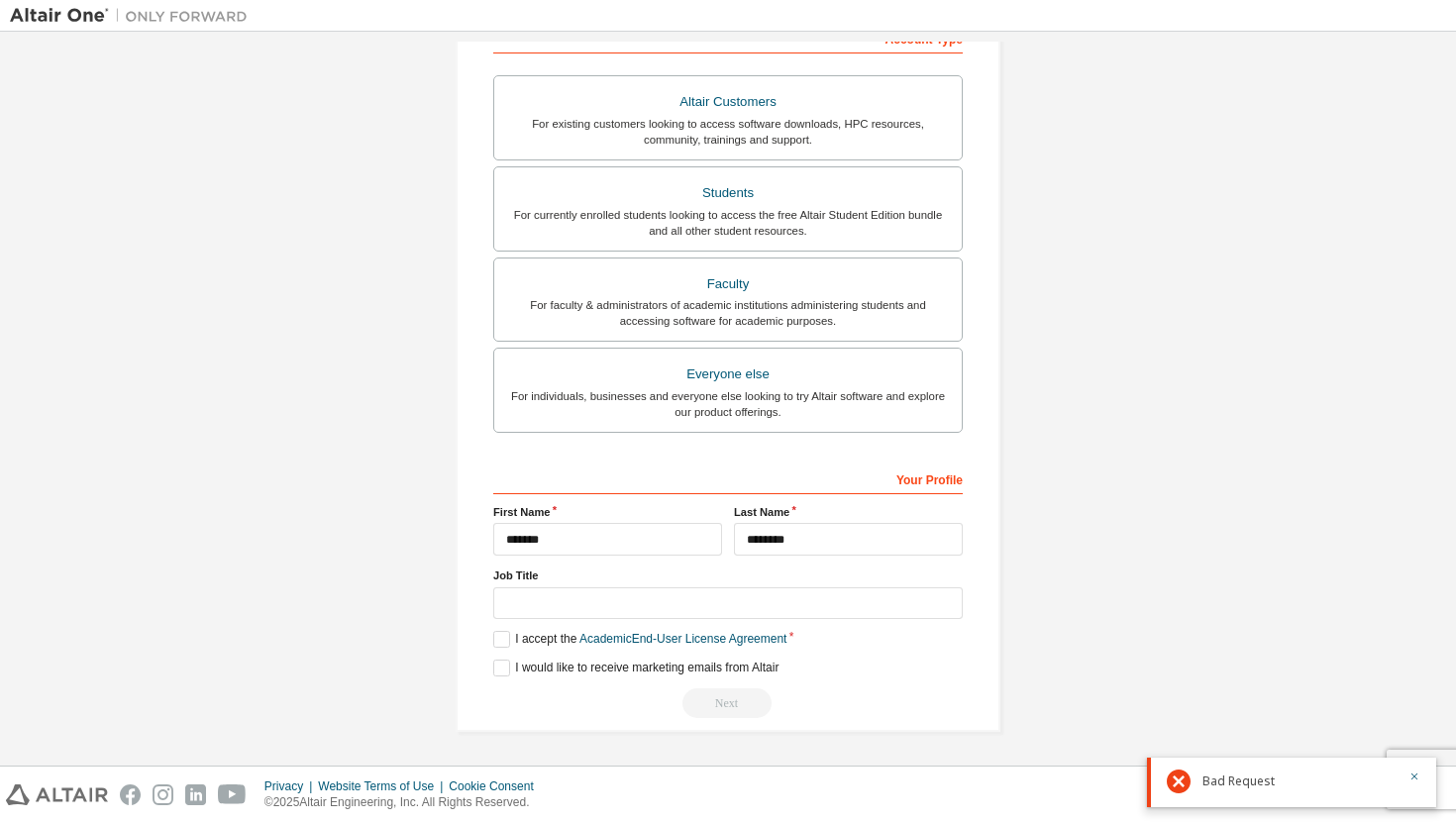 click on "Bad Request" at bounding box center [1292, 782] 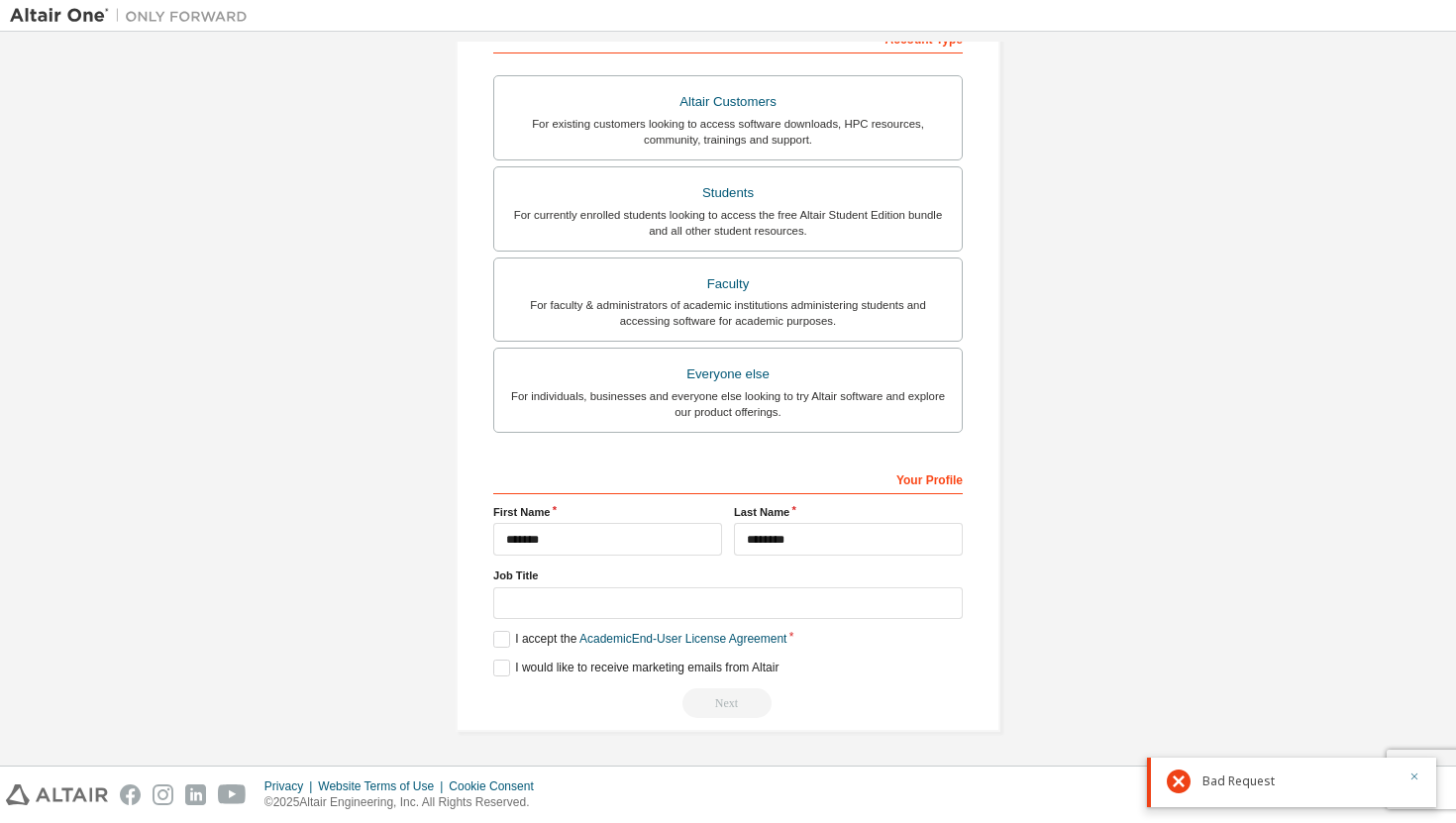 click 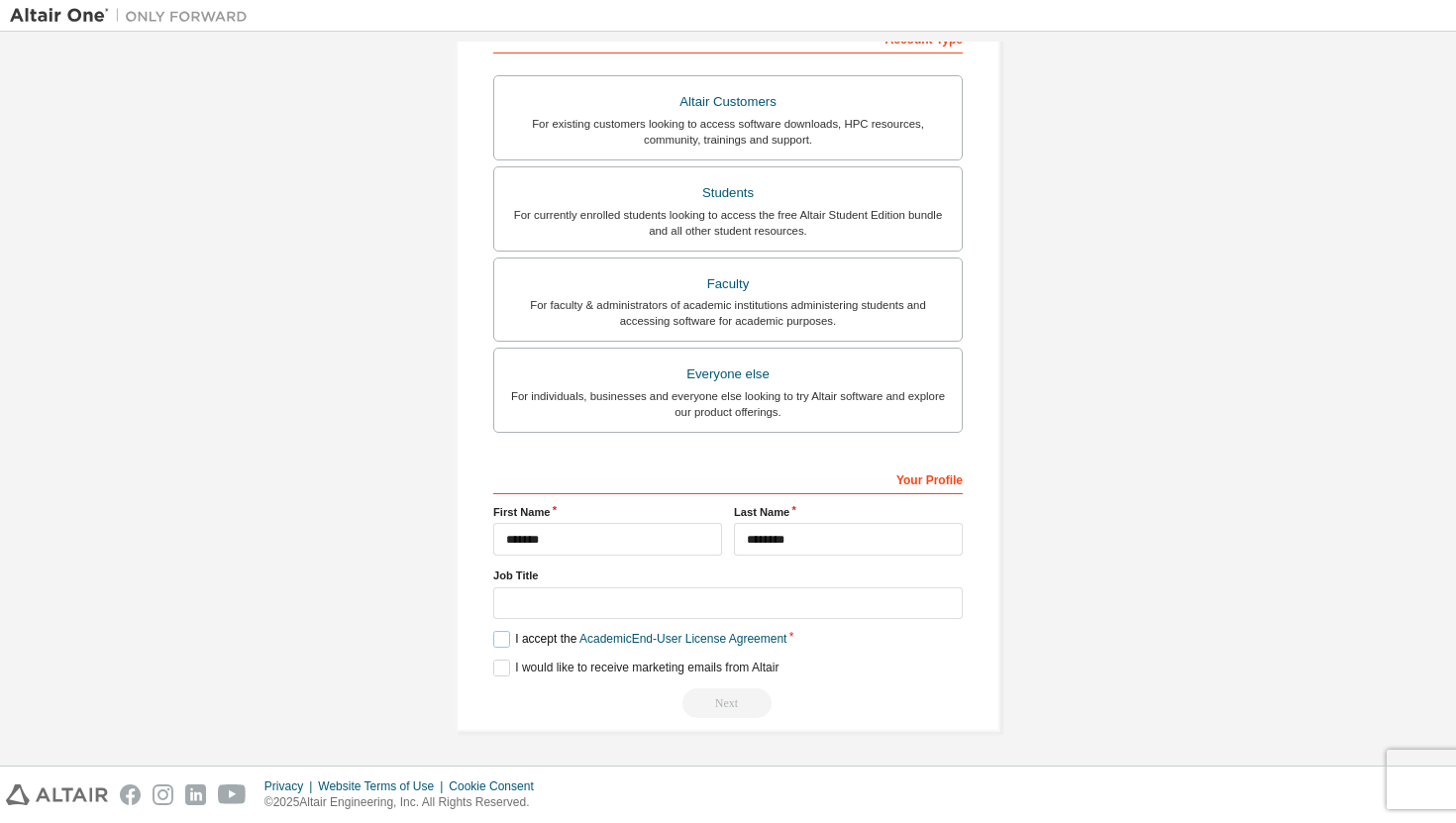 click on "I accept the   Academic   End-User License Agreement" at bounding box center (640, 639) 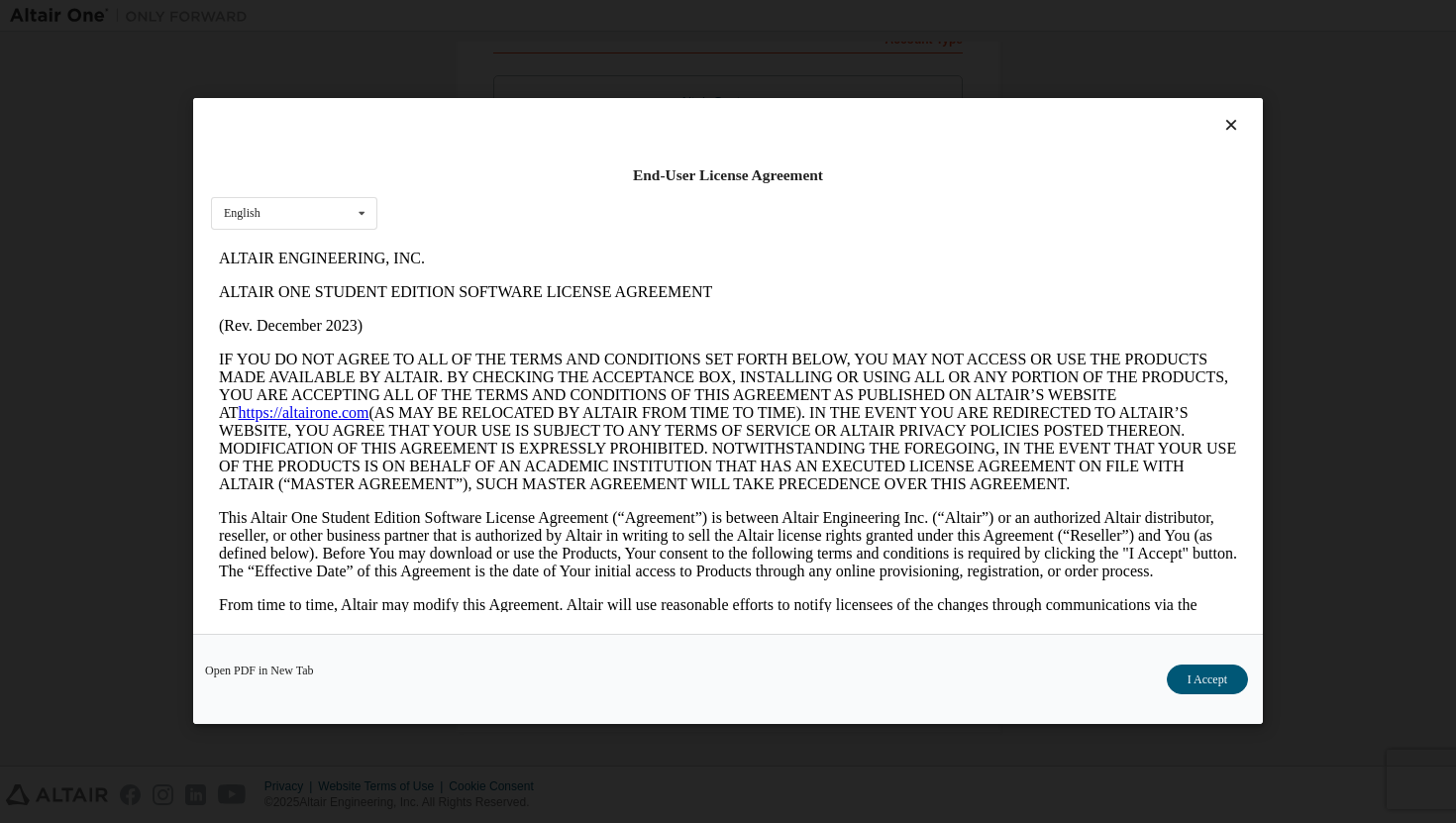 scroll, scrollTop: 0, scrollLeft: 0, axis: both 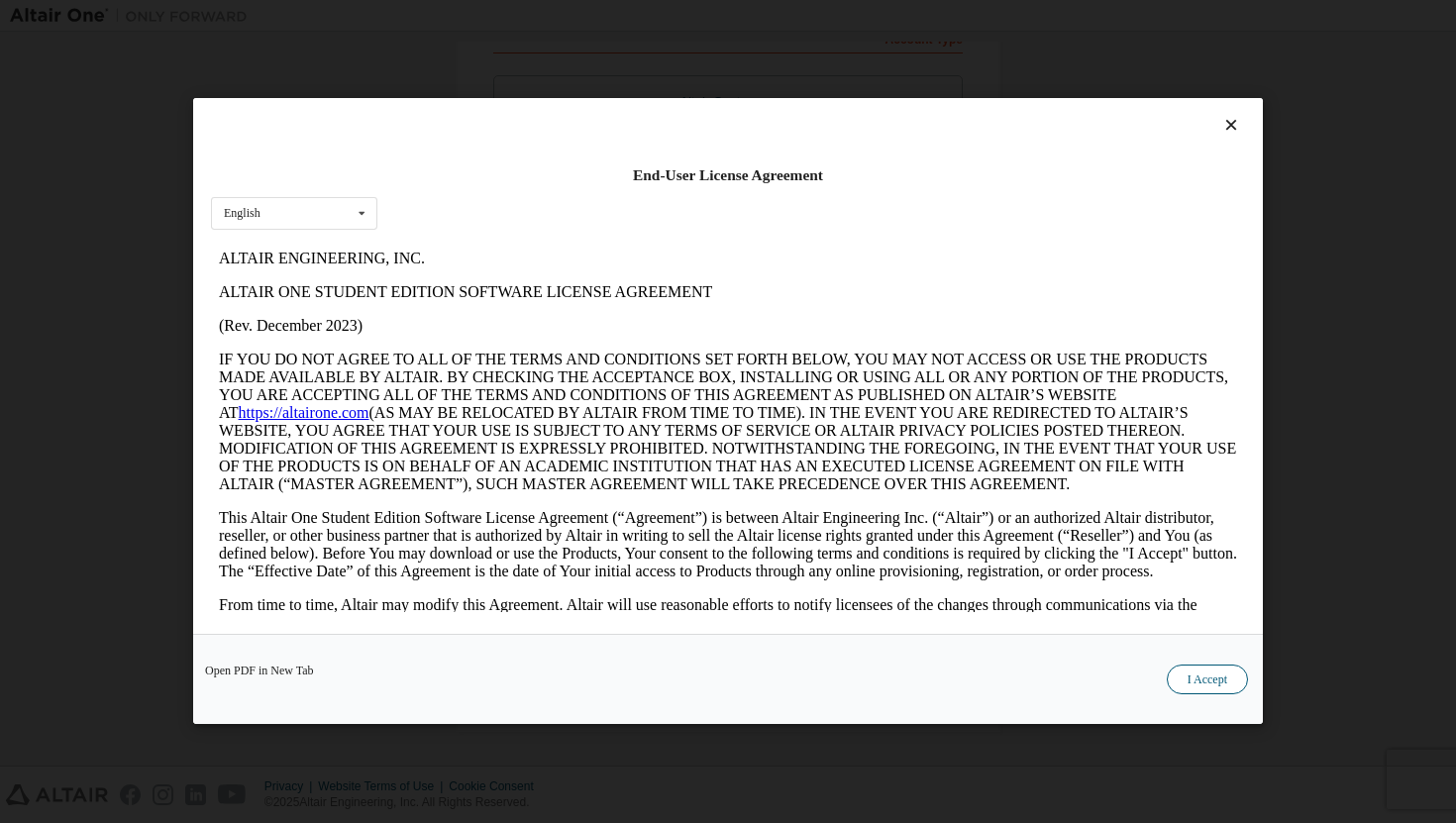 click on "I Accept" at bounding box center [1207, 680] 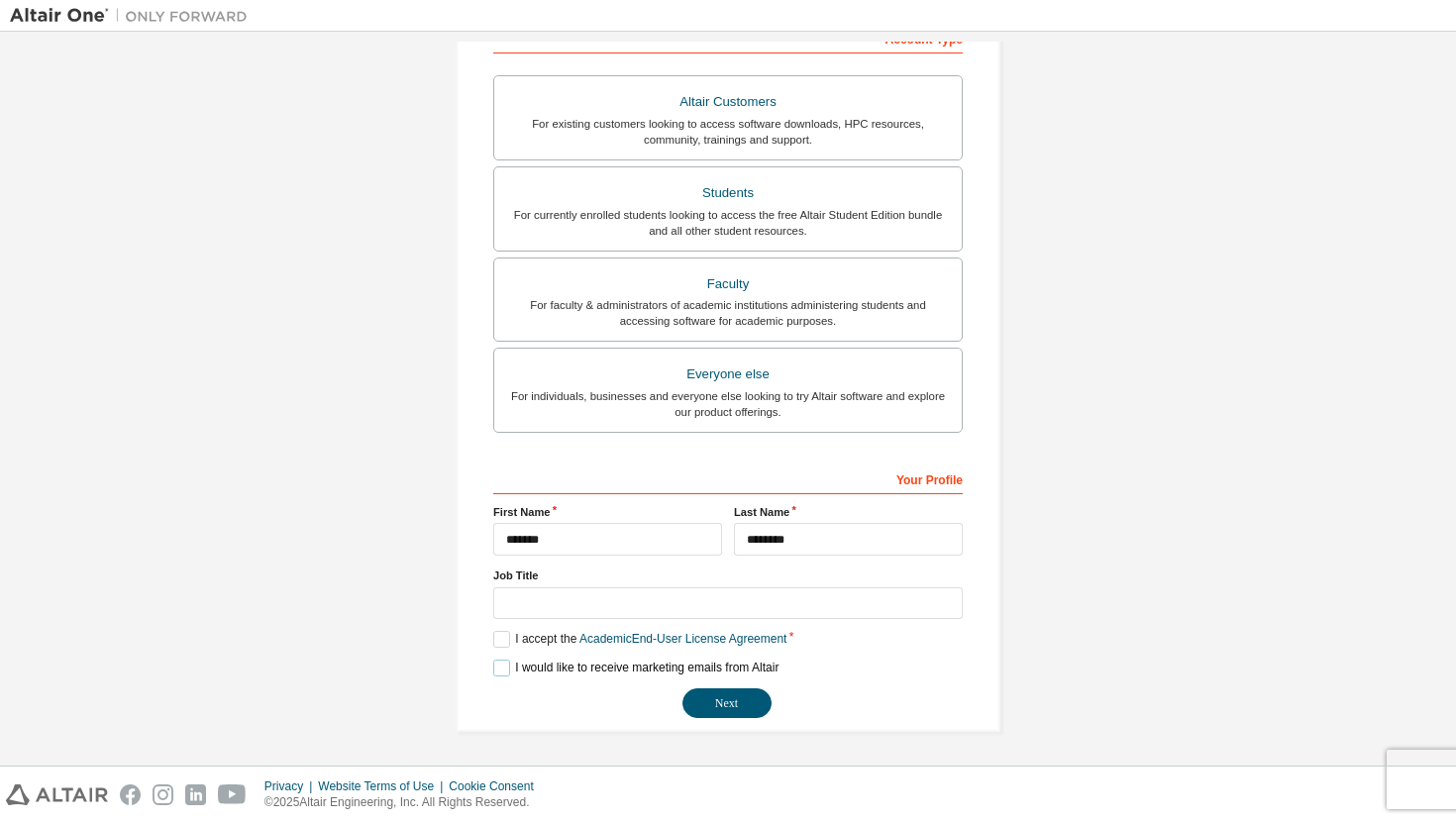 click on "I would like to receive marketing emails from Altair" at bounding box center (636, 668) 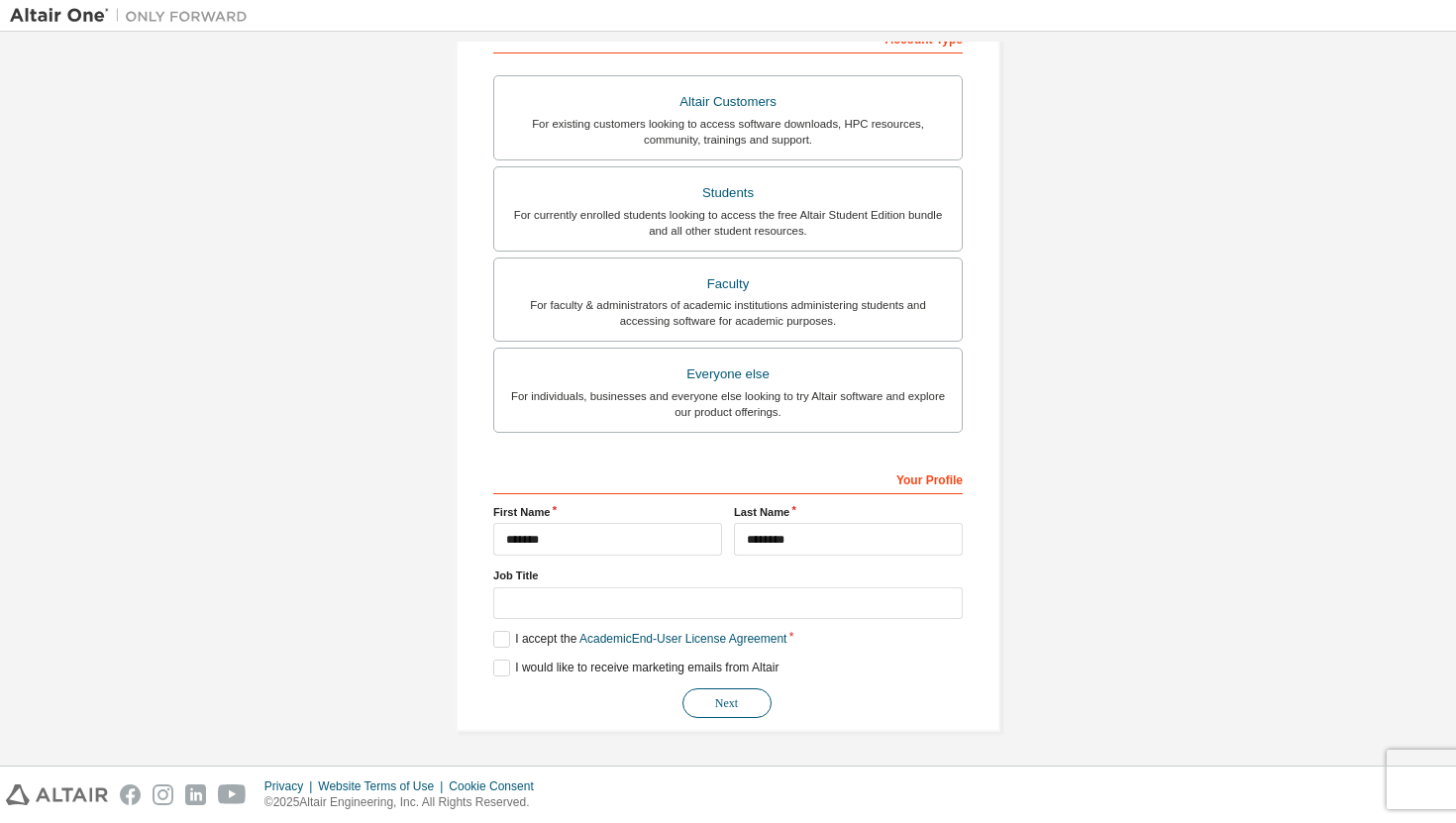 click on "Next" at bounding box center (727, 703) 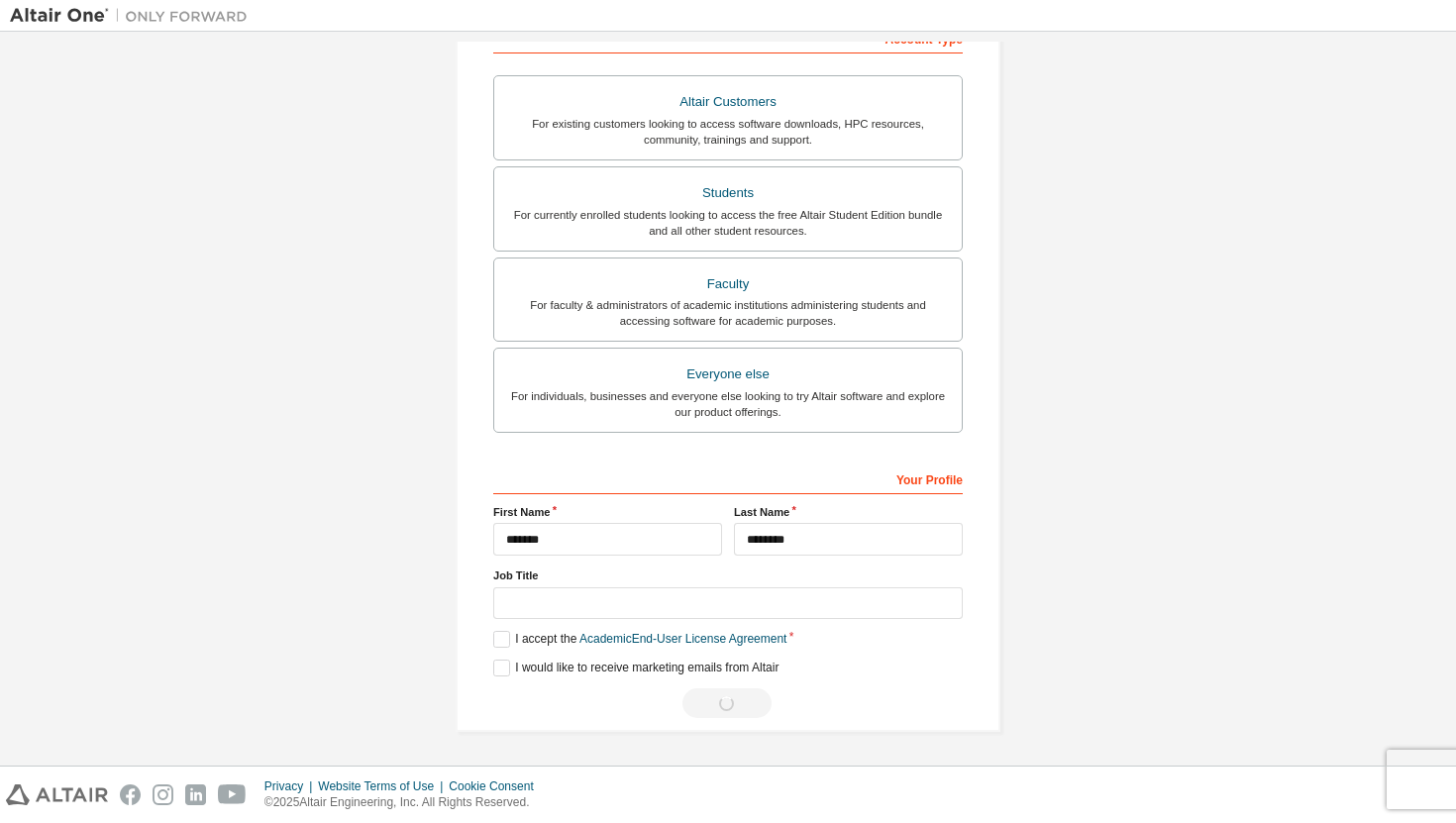 scroll, scrollTop: 0, scrollLeft: 0, axis: both 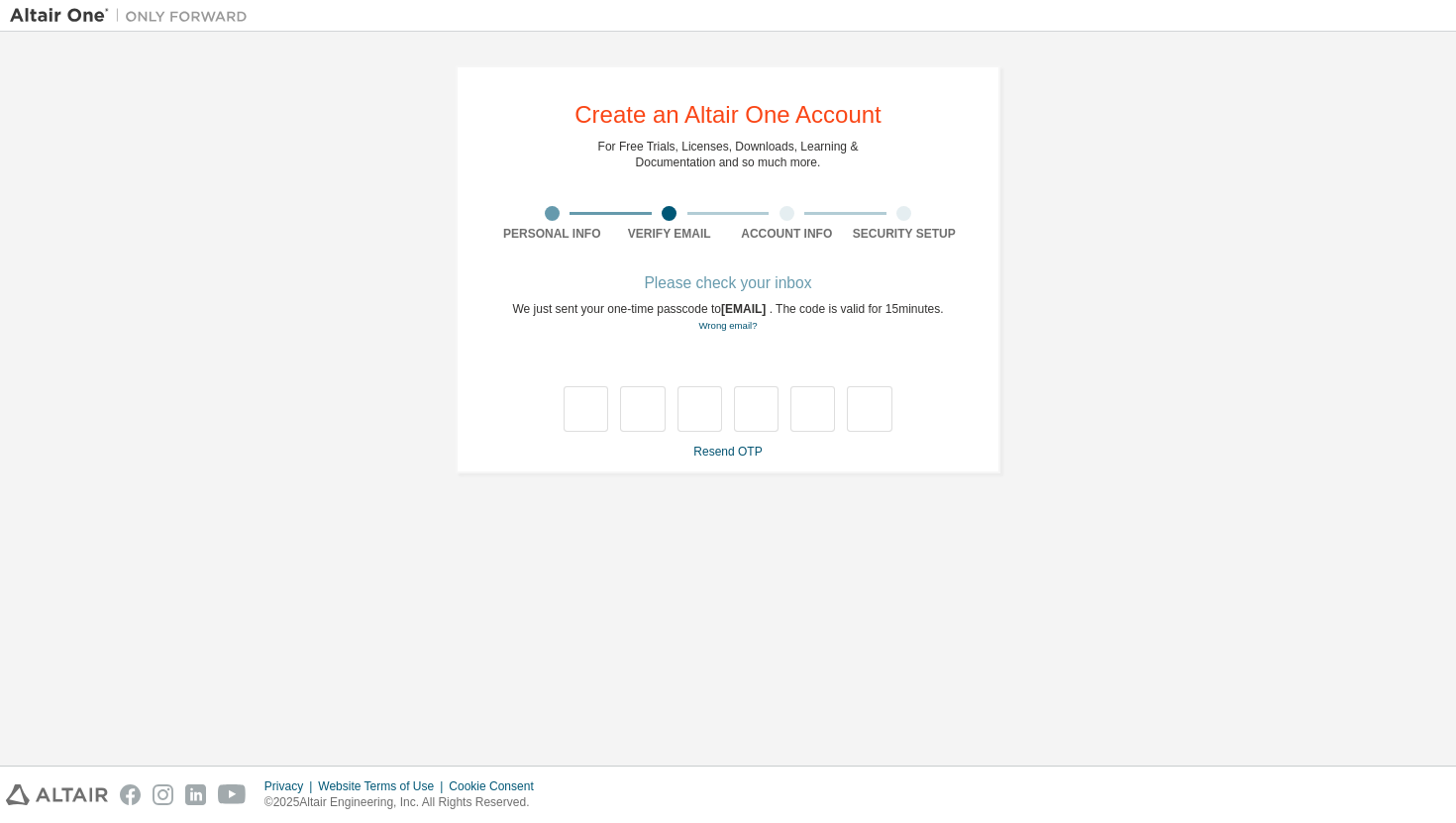 type on "*" 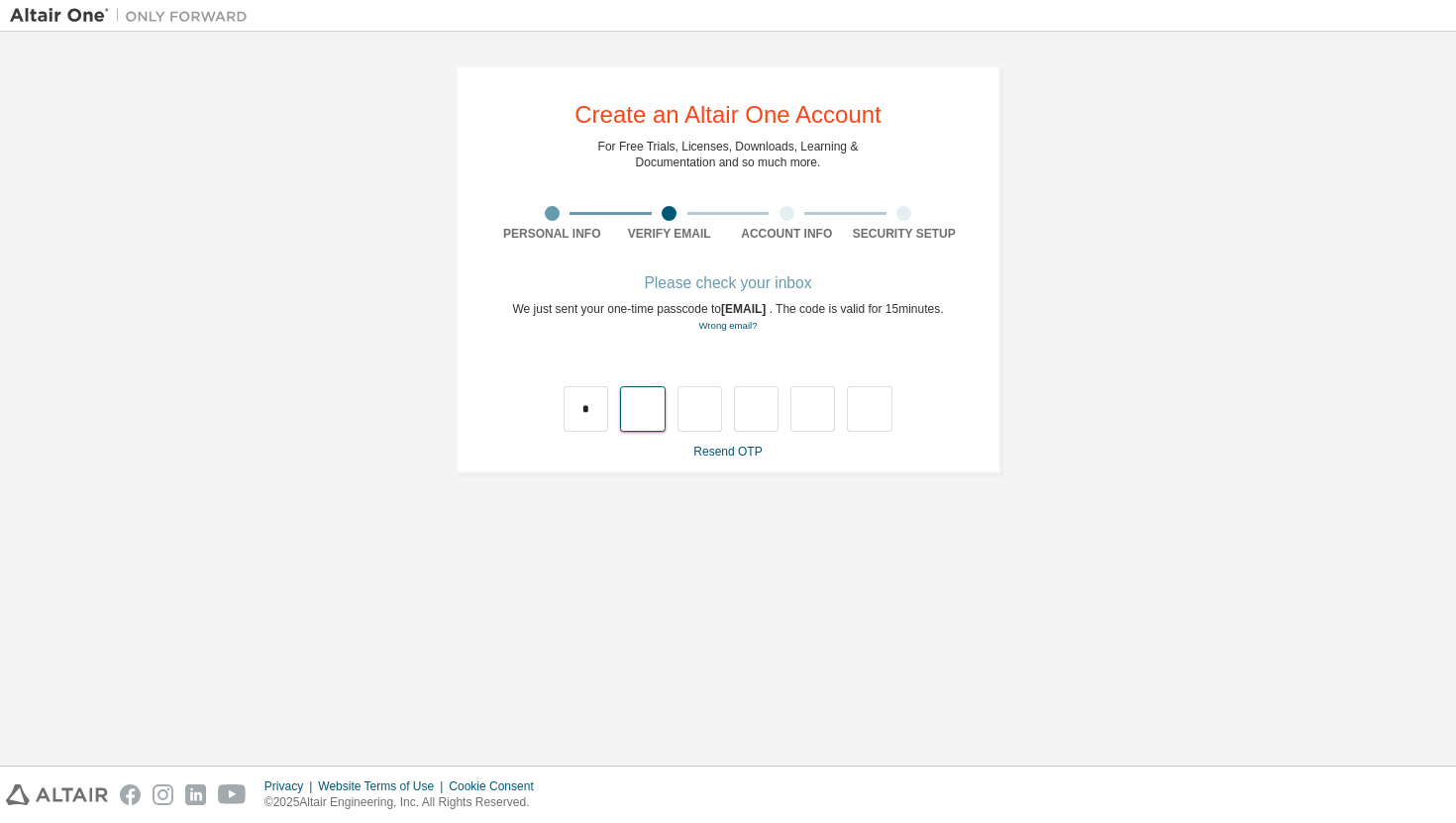 type on "*" 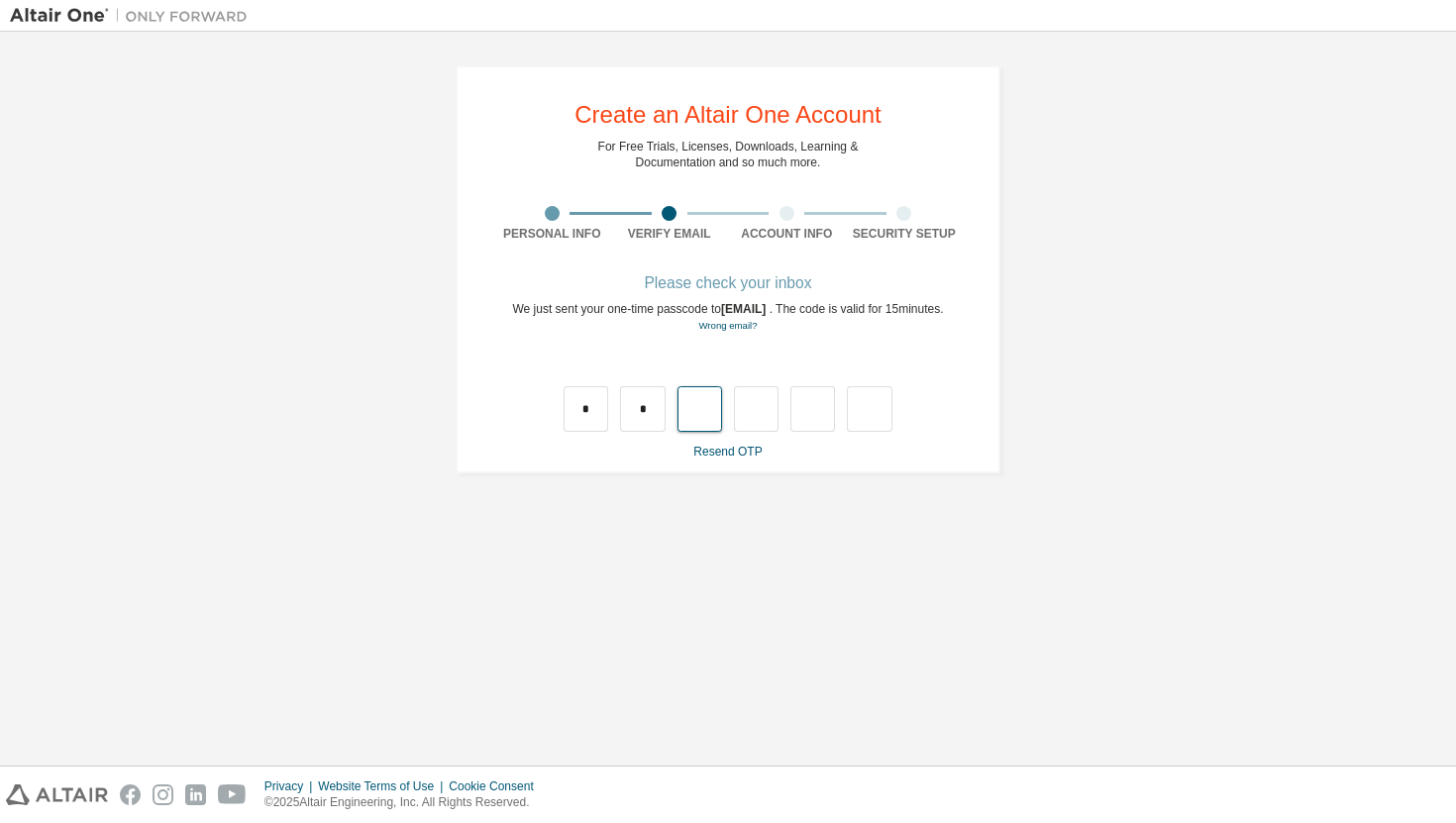 type on "*" 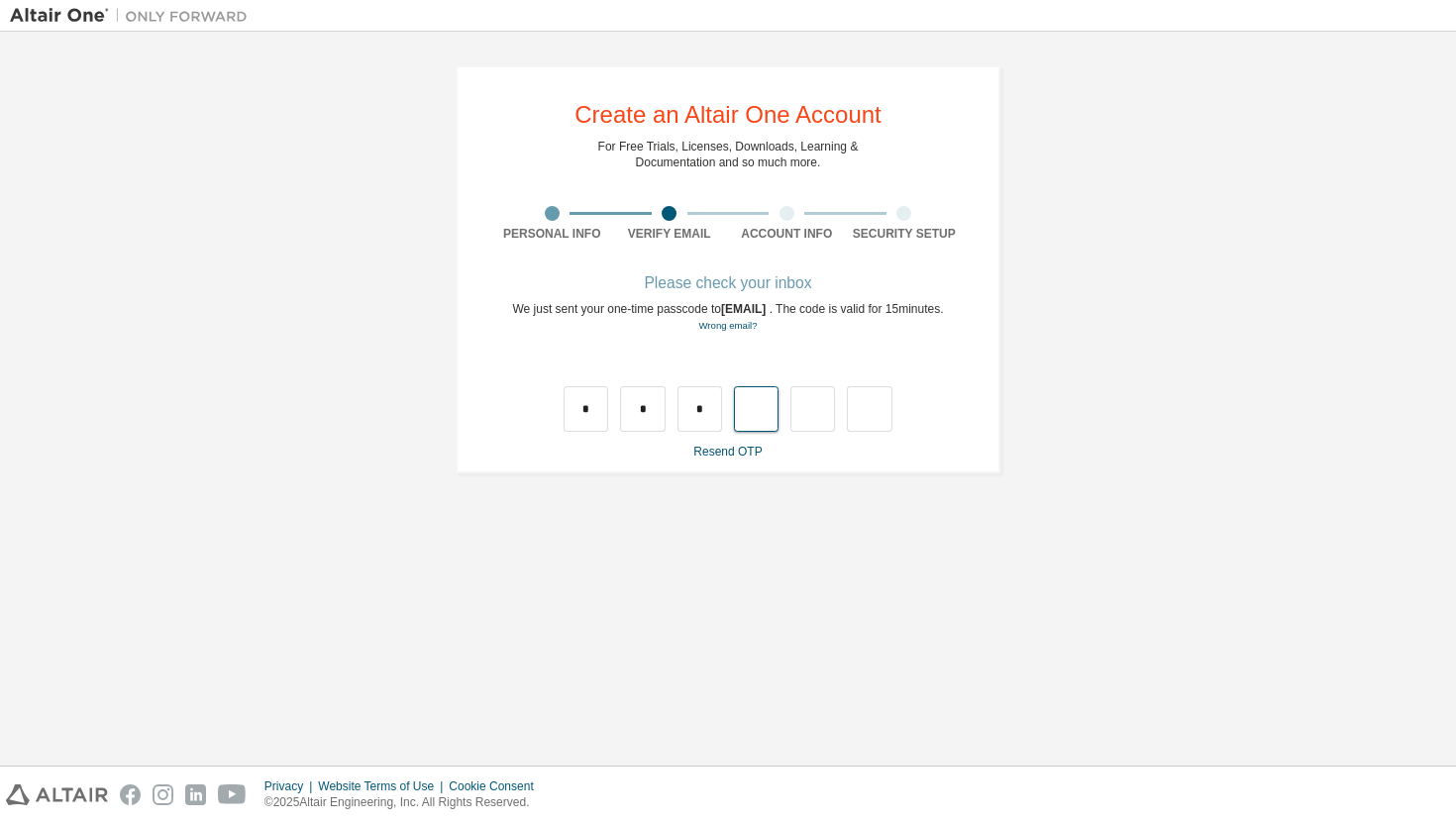 type on "*" 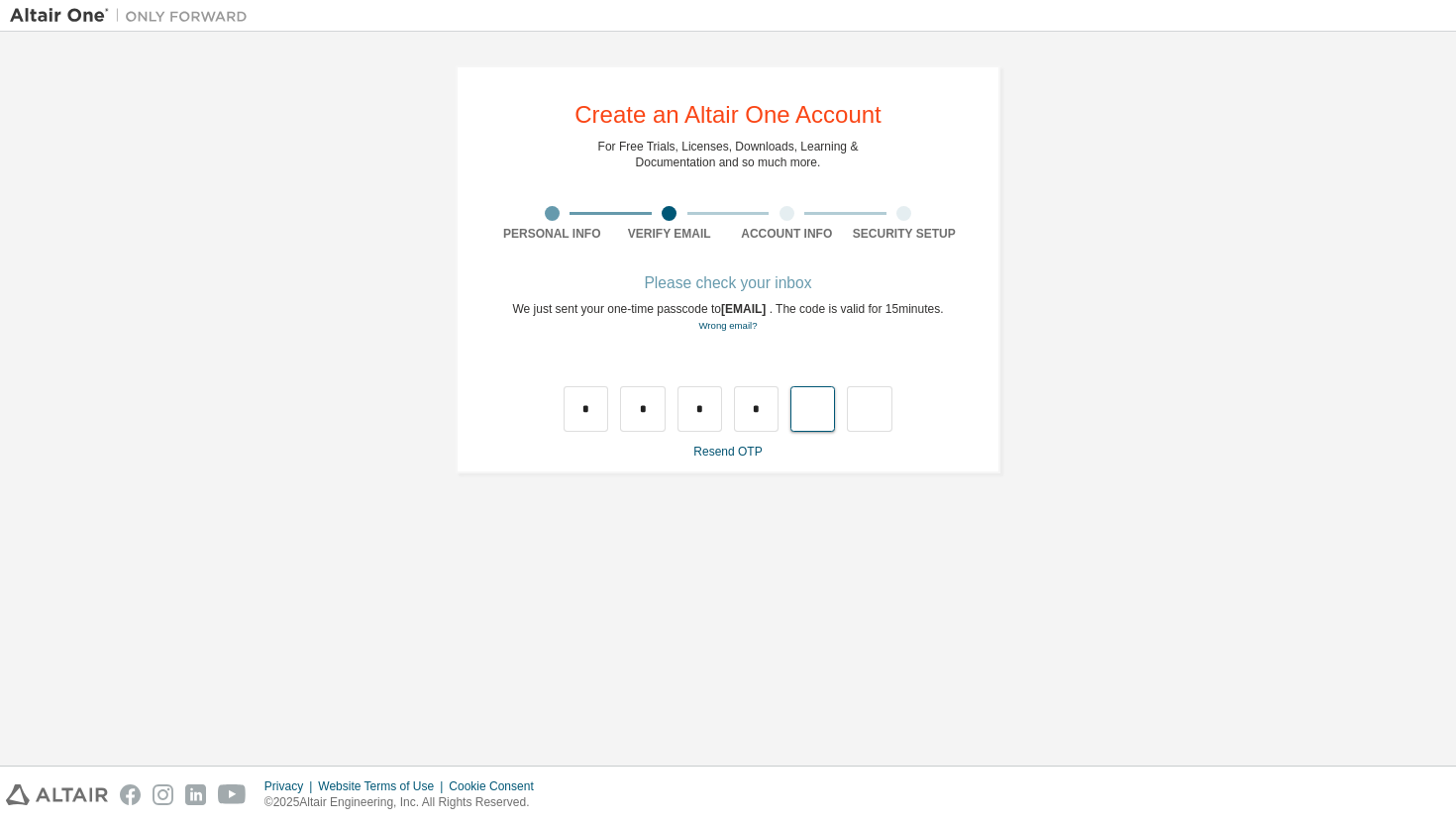 type on "*" 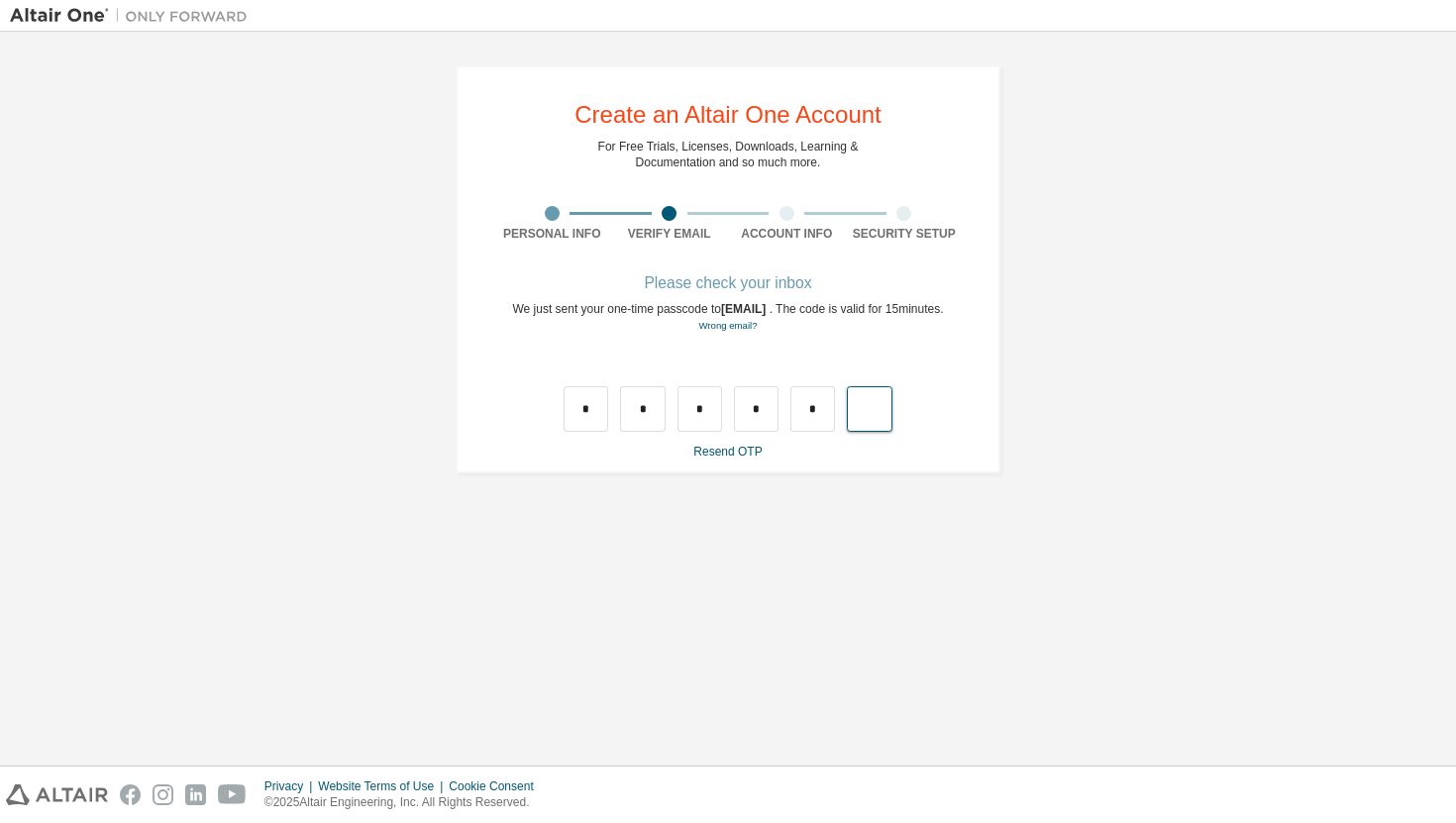 type on "*" 